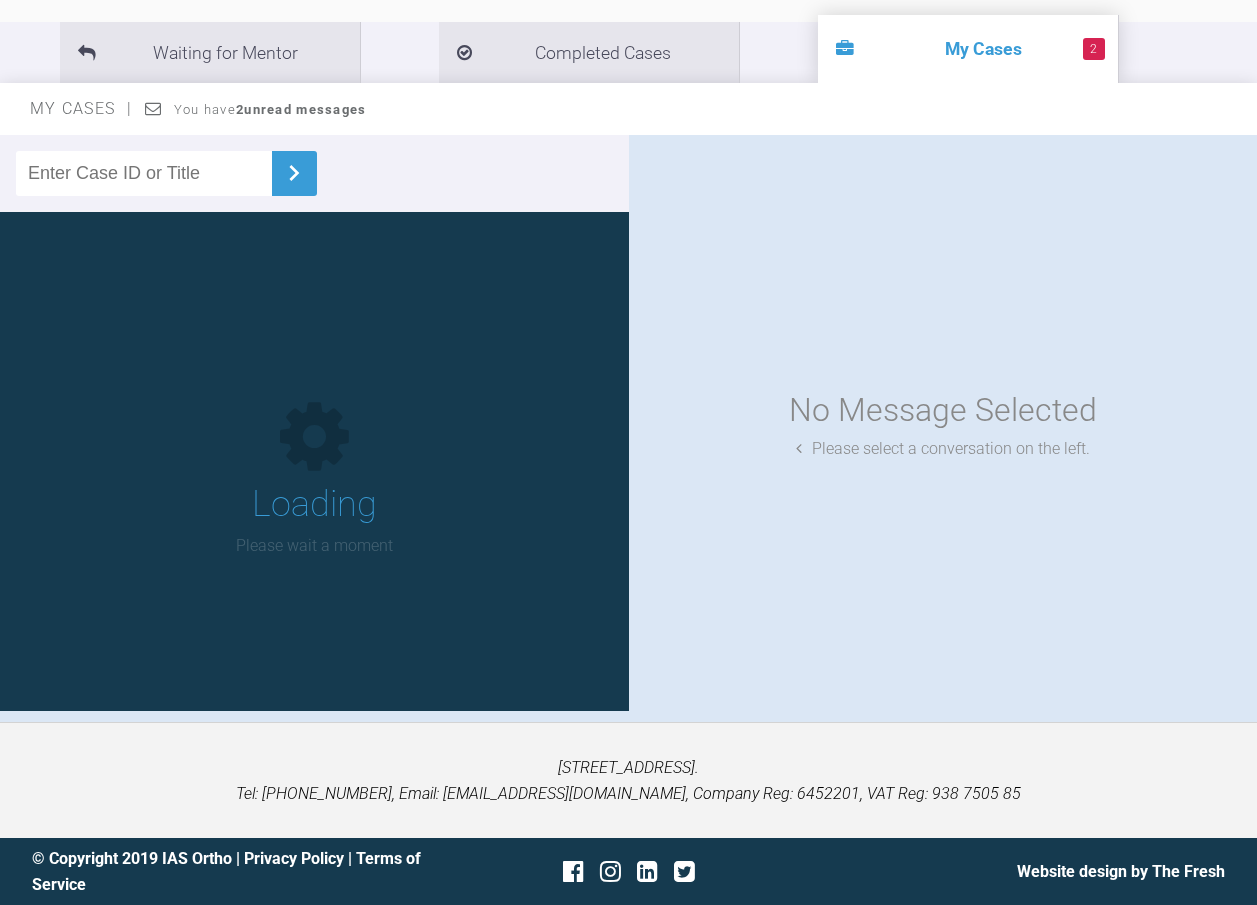 scroll, scrollTop: 100, scrollLeft: 0, axis: vertical 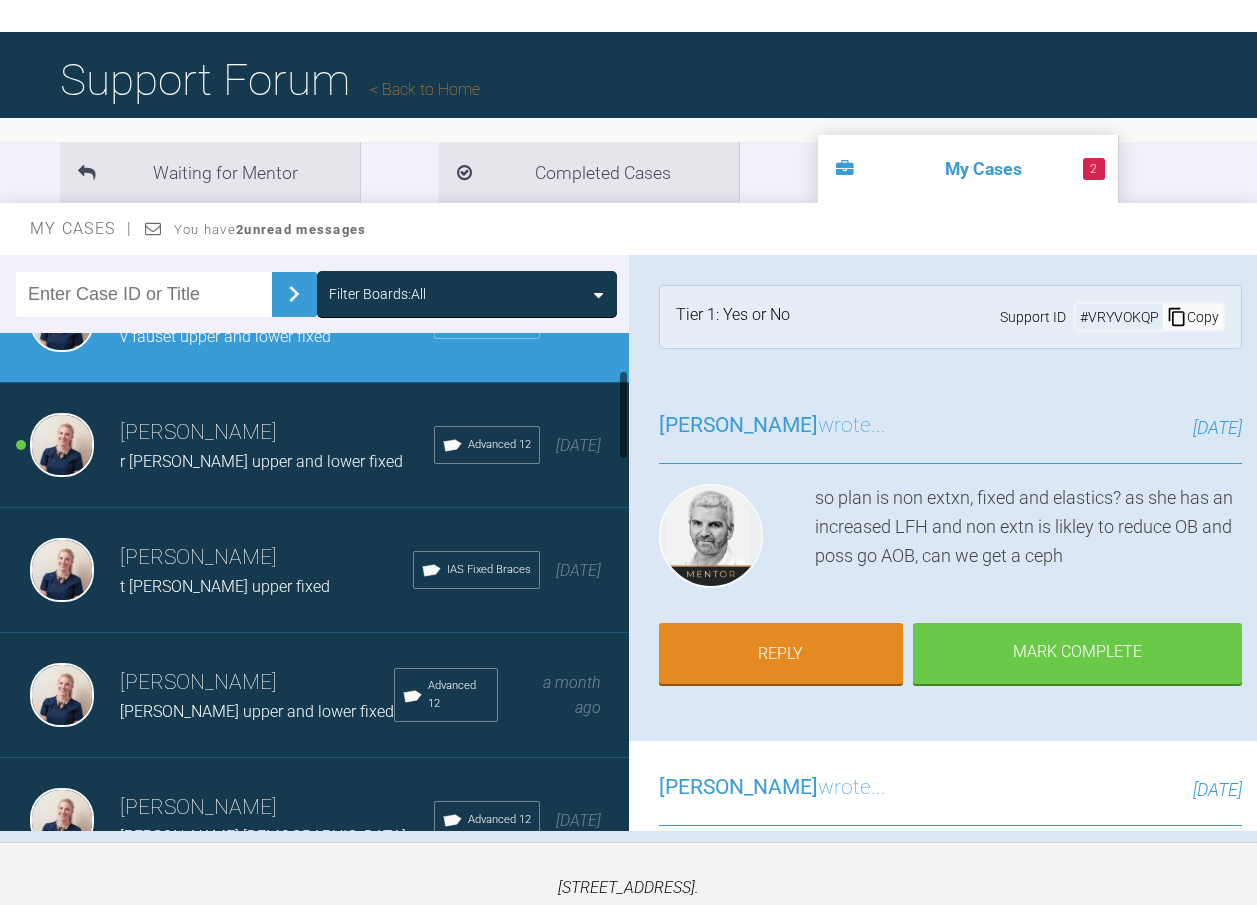 click on "Filter Boards:  All" at bounding box center [377, 294] 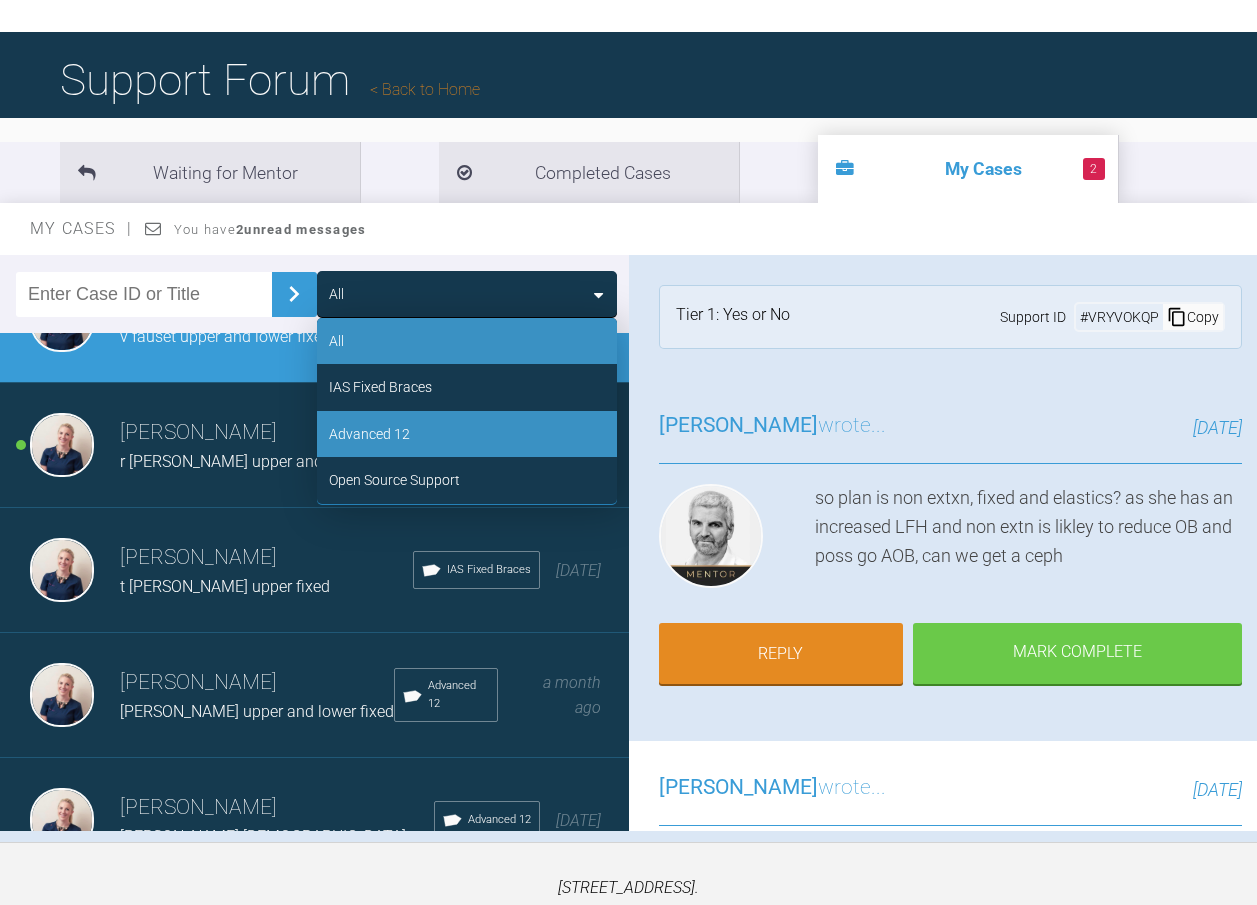 click on "Advanced 12" at bounding box center [467, 434] 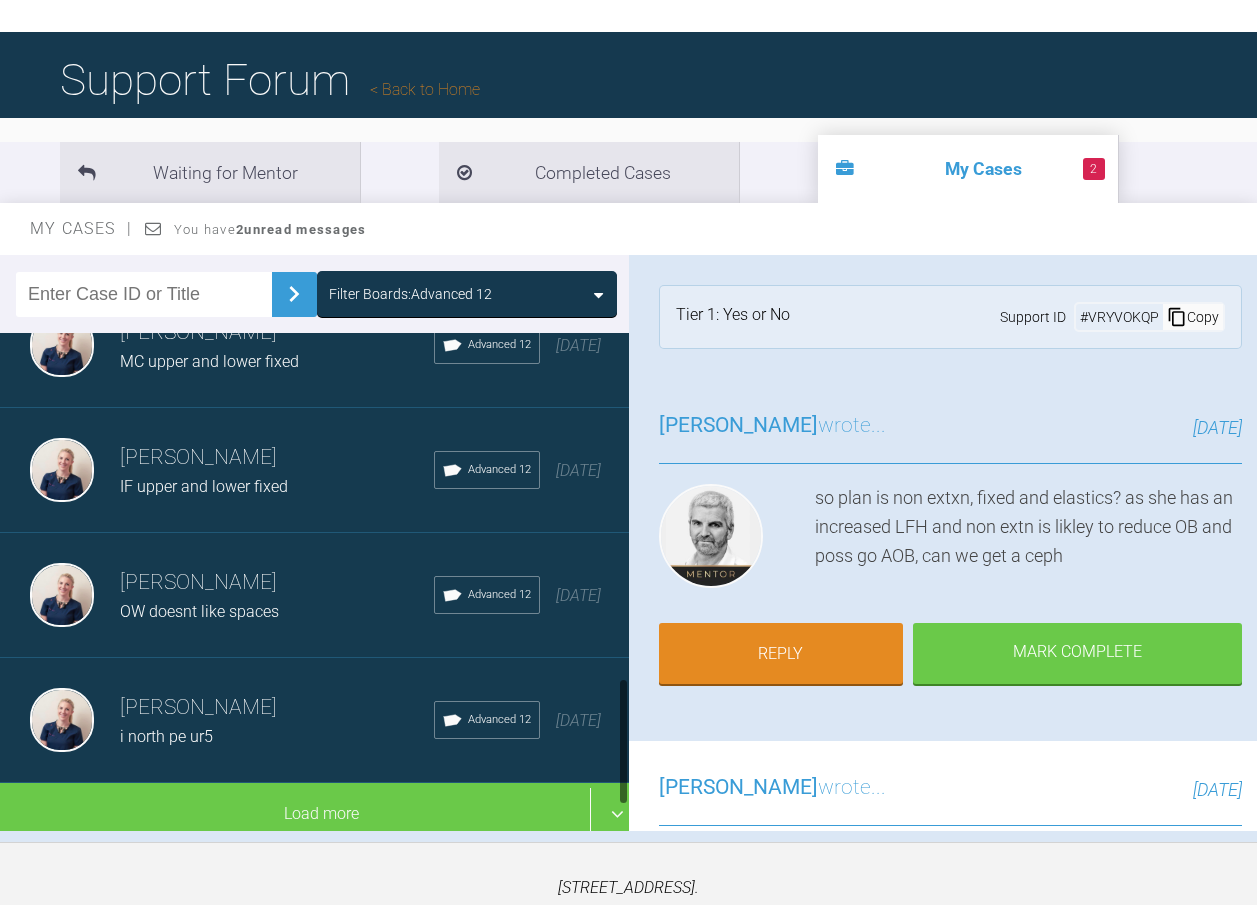 scroll, scrollTop: 1331, scrollLeft: 0, axis: vertical 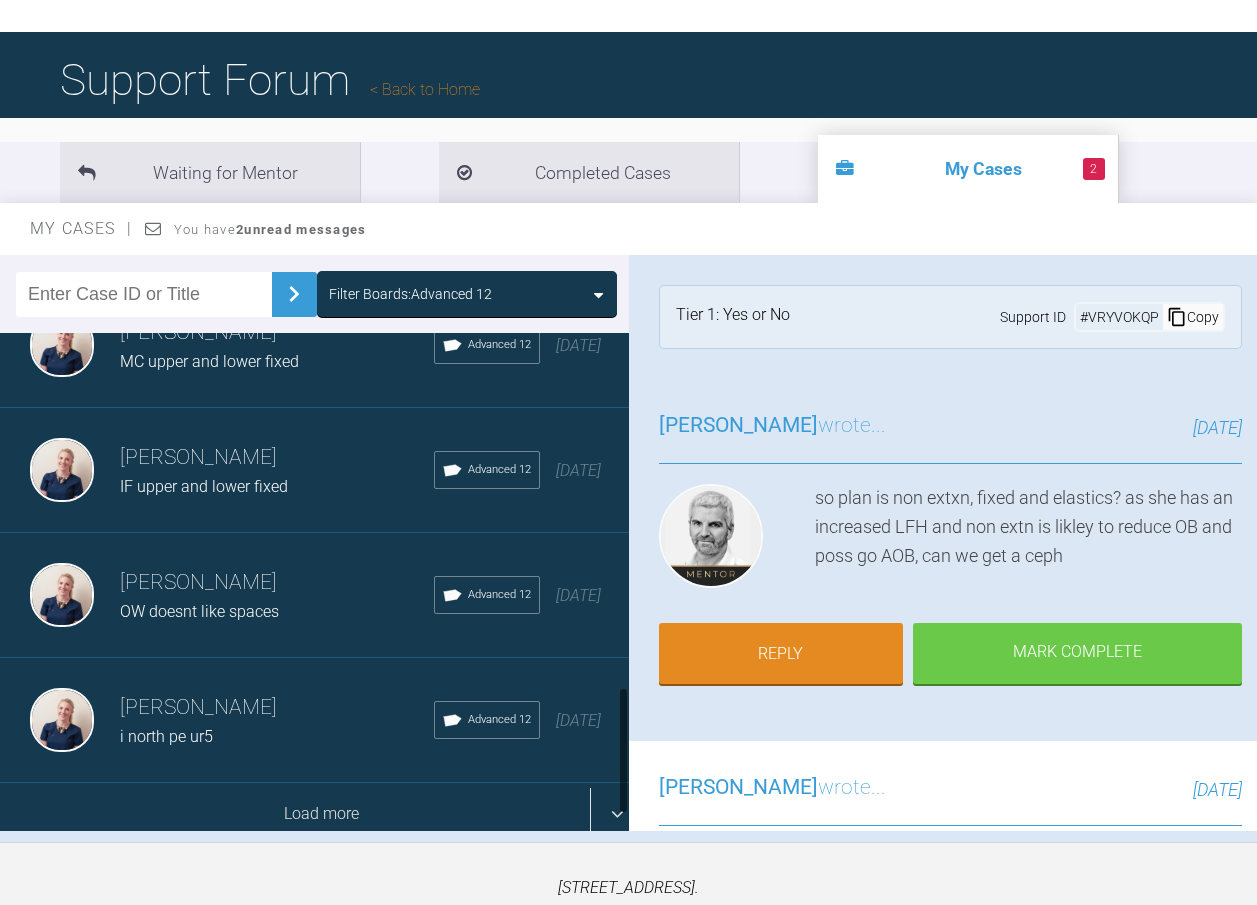 click on "Load more" at bounding box center (322, 814) 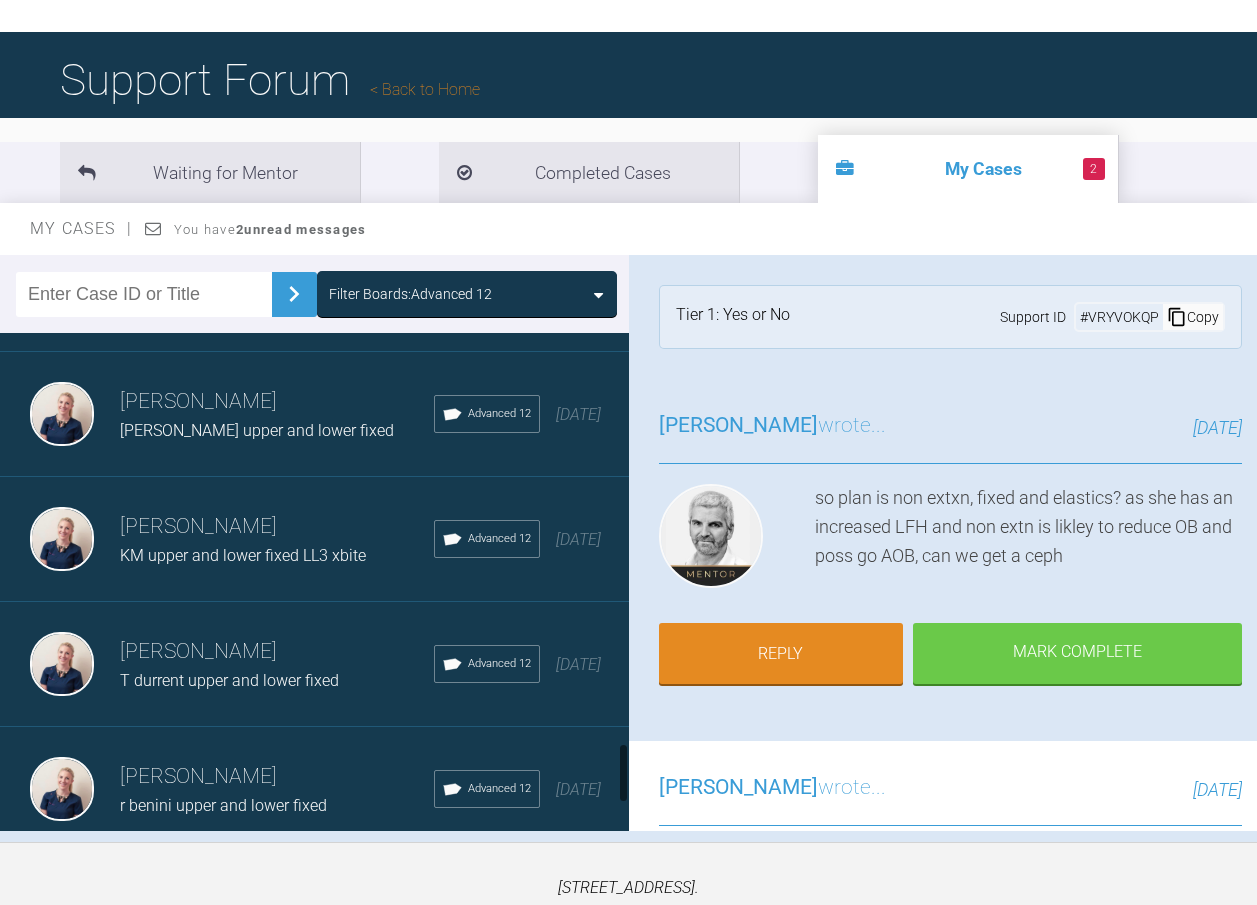 scroll, scrollTop: 3331, scrollLeft: 0, axis: vertical 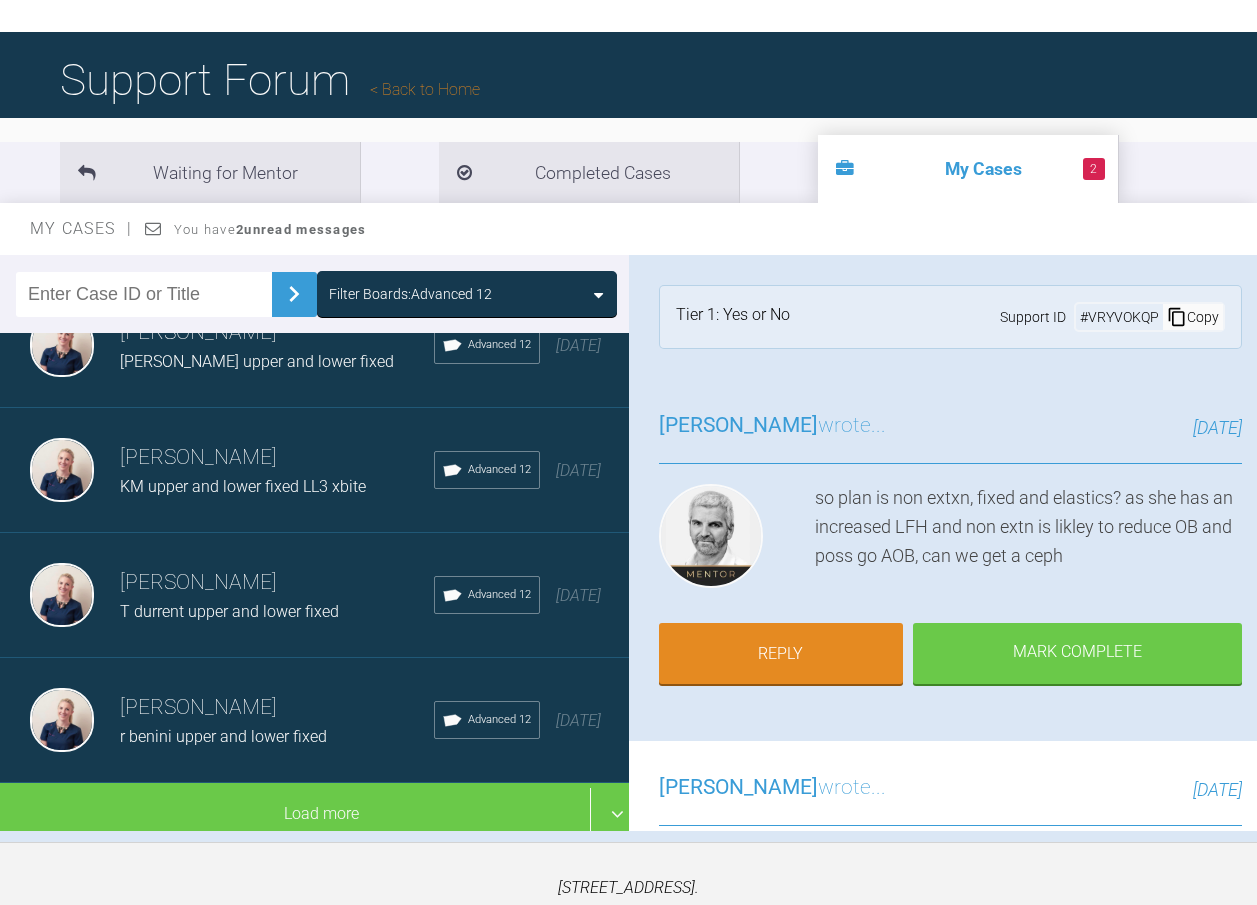 click on "r benini upper and lower fixed" at bounding box center [223, 736] 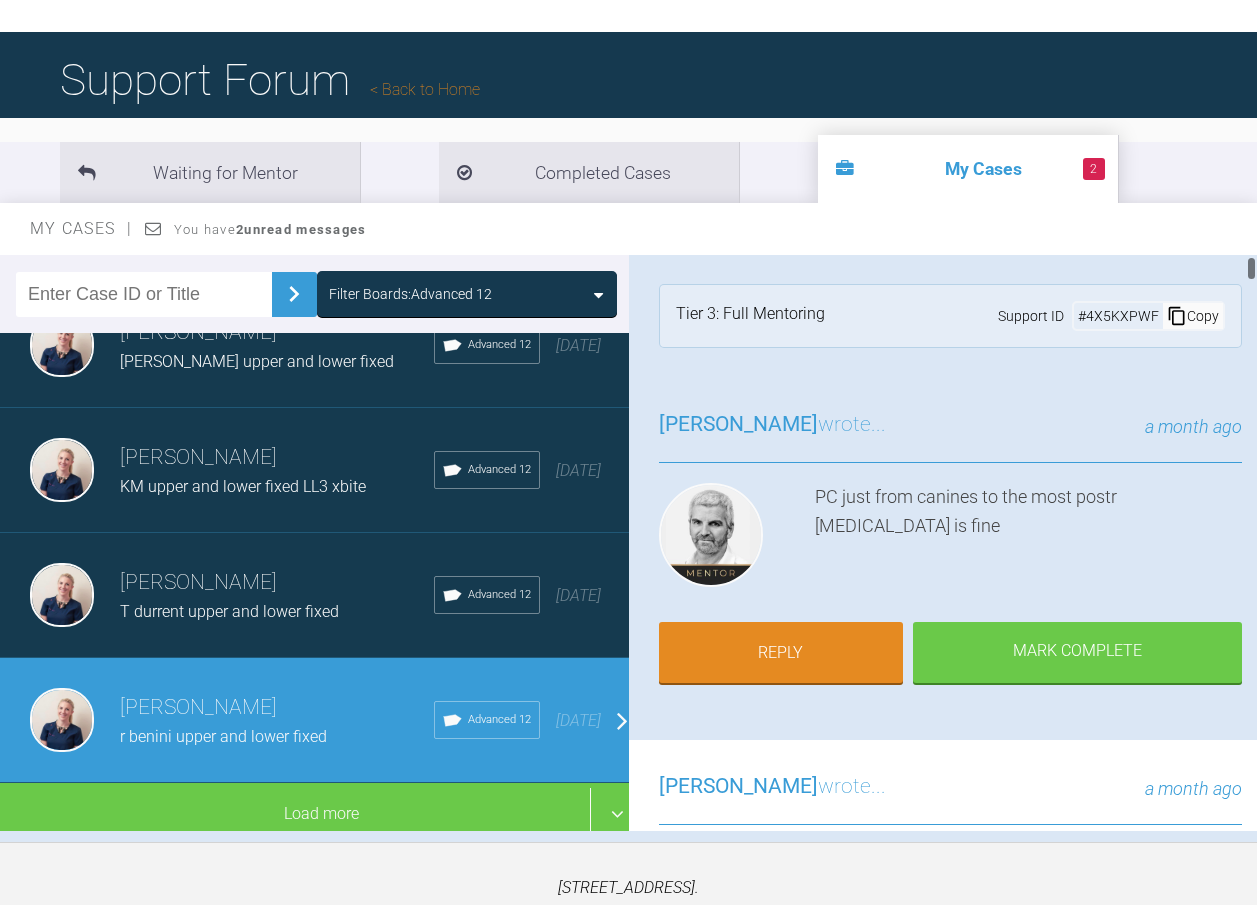 scroll, scrollTop: 0, scrollLeft: 0, axis: both 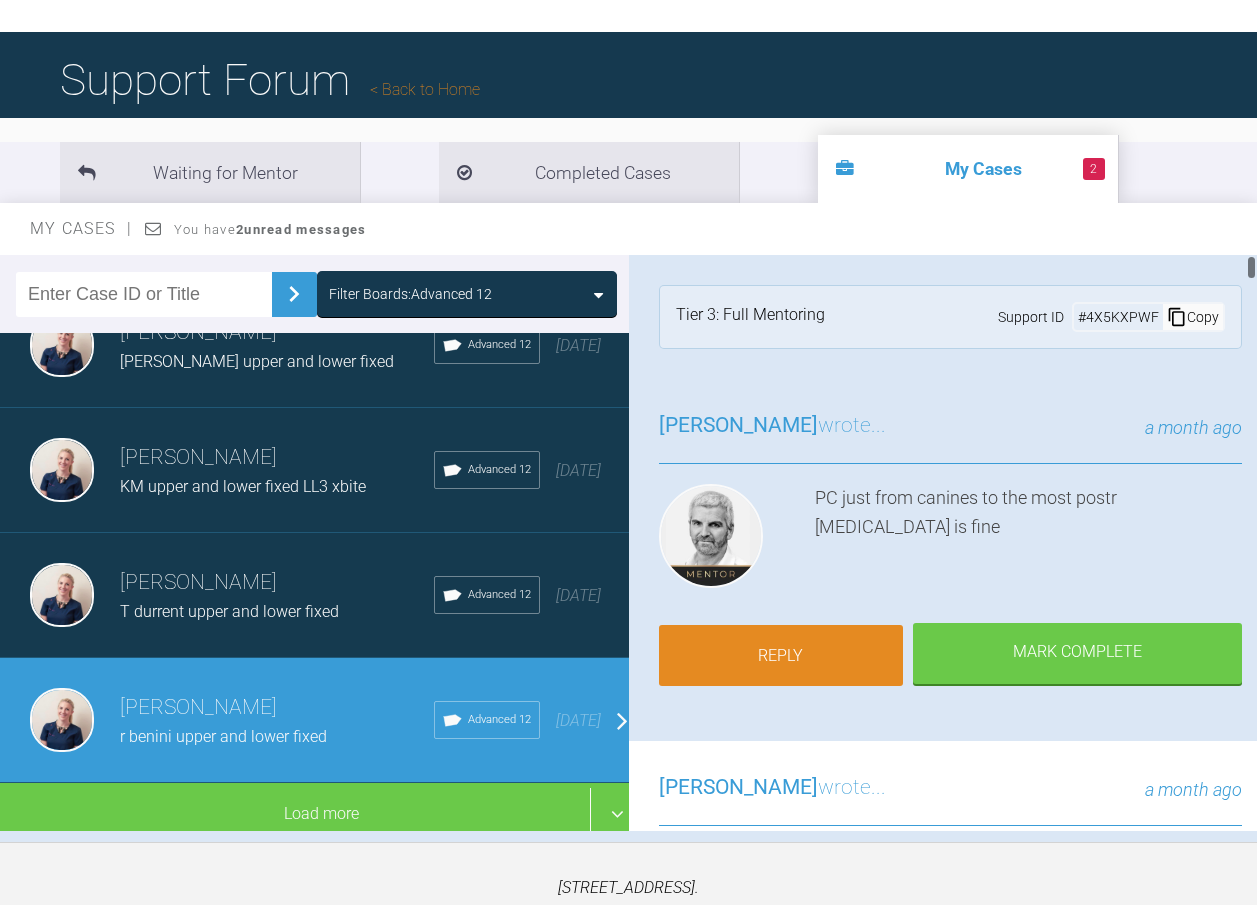 click on "Reply" at bounding box center (781, 656) 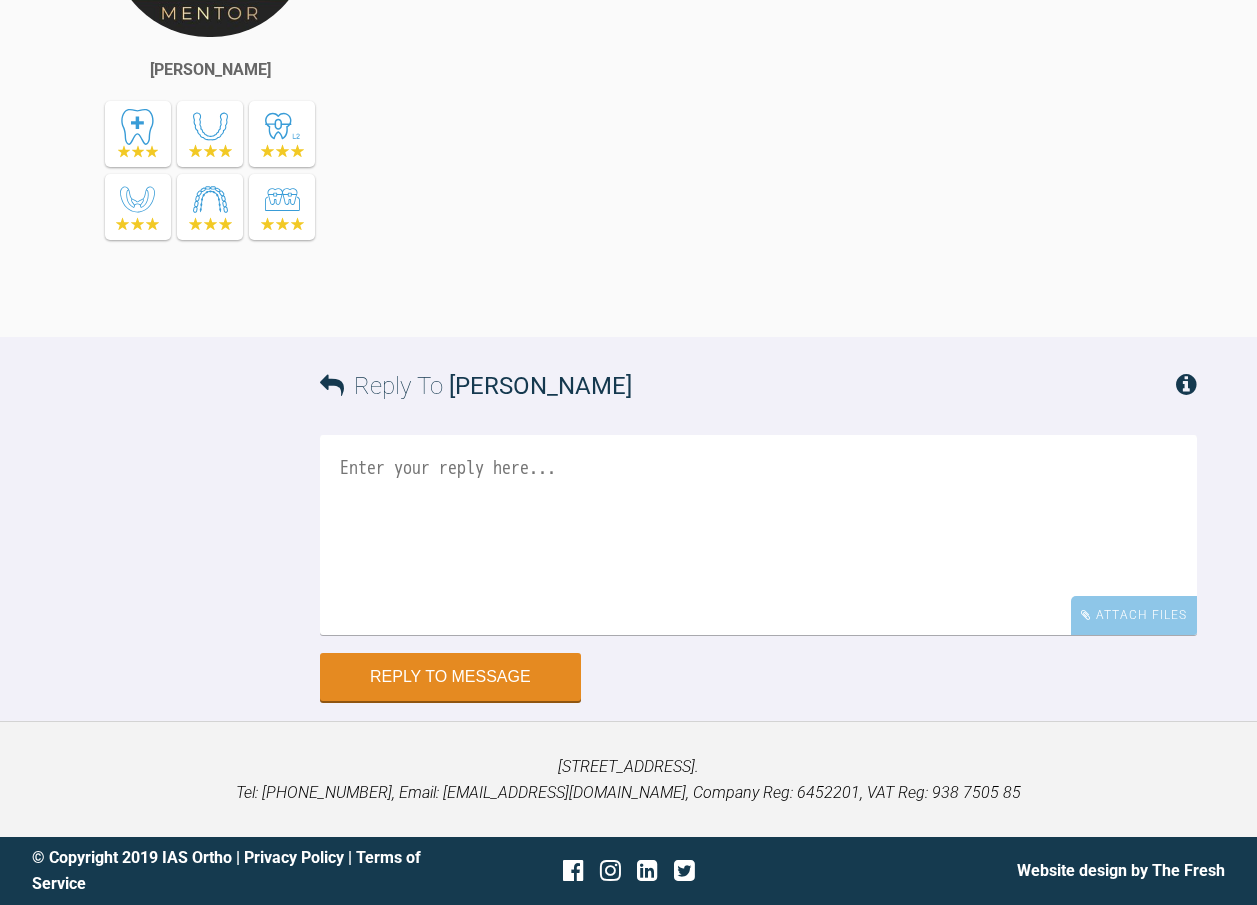 scroll, scrollTop: 20855, scrollLeft: 0, axis: vertical 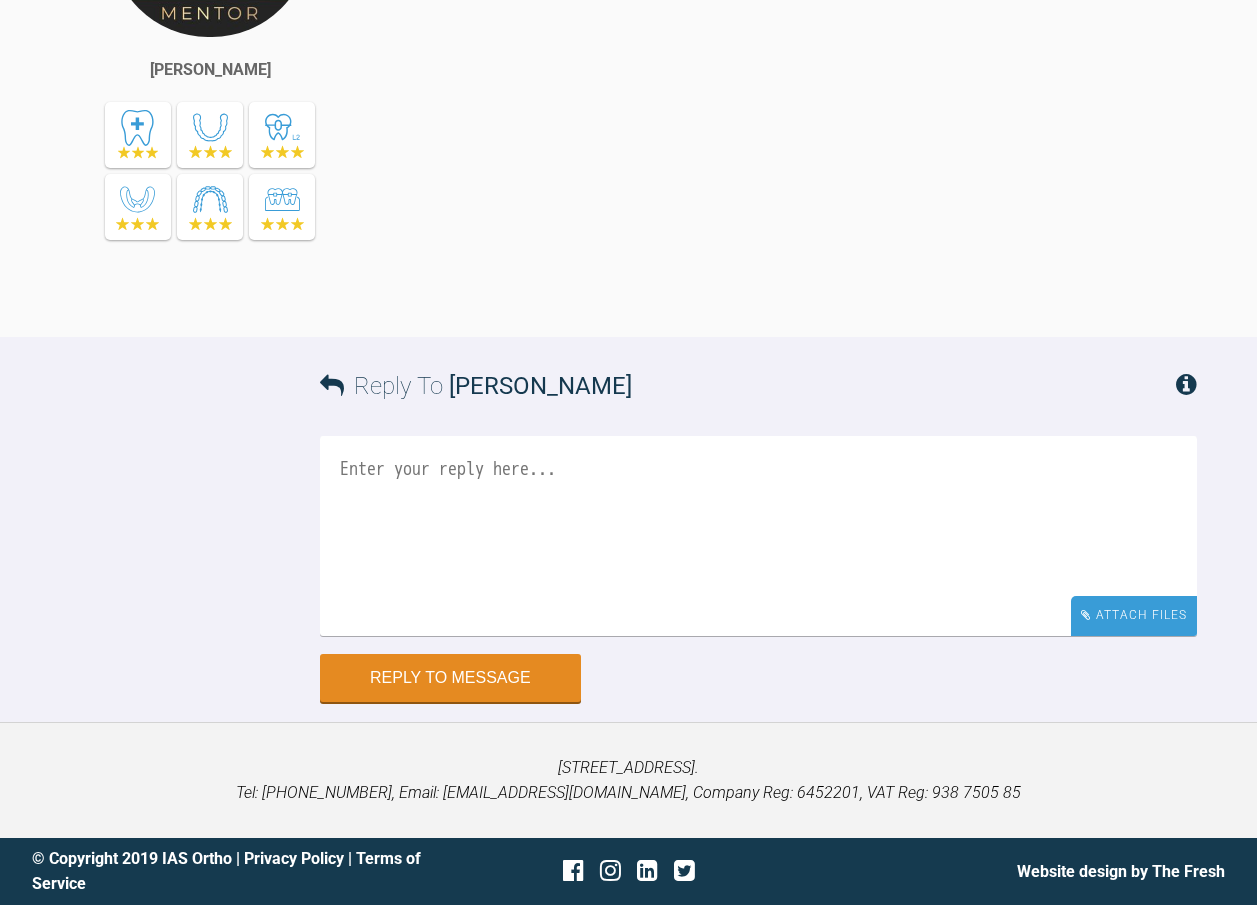 click on "Attach Files" at bounding box center [1134, 615] 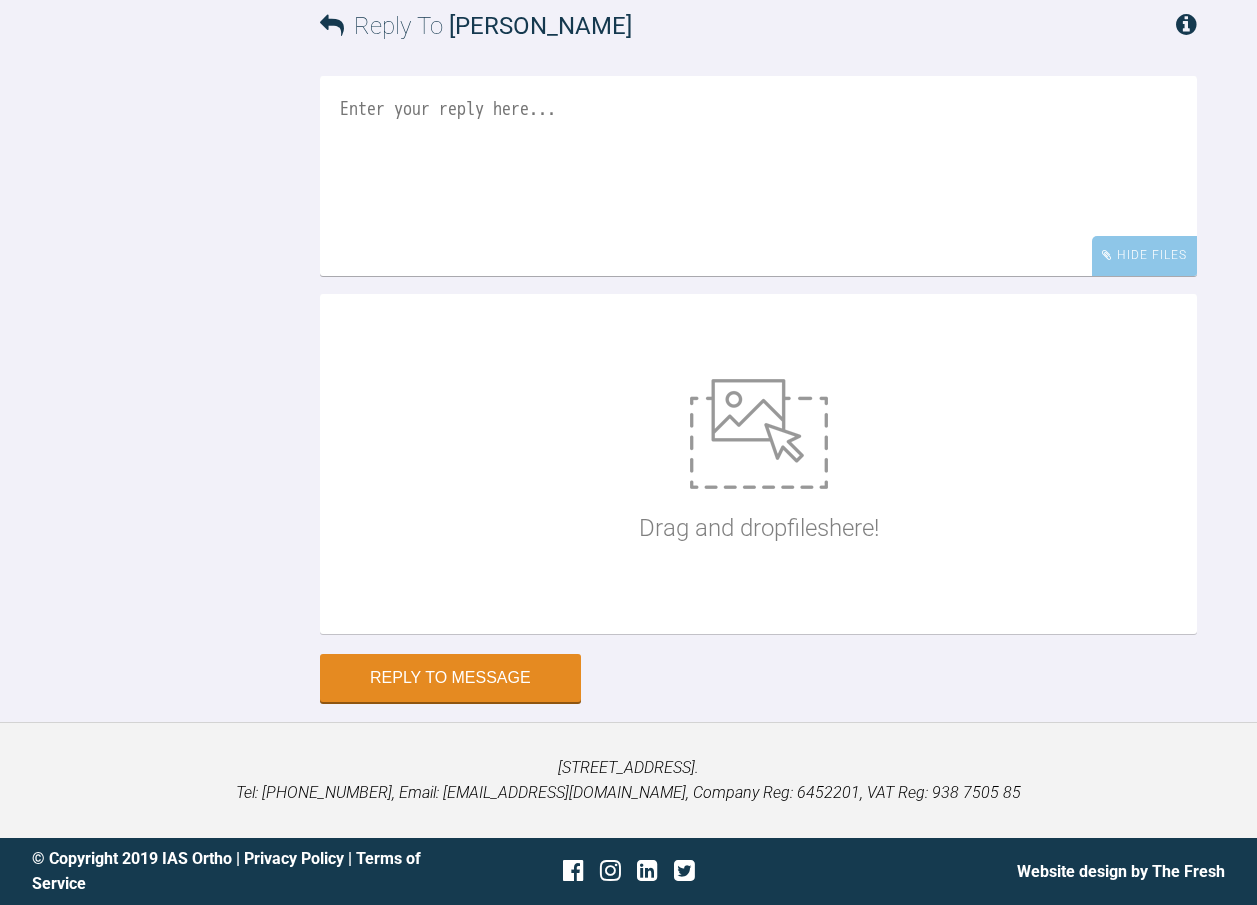 scroll, scrollTop: 21215, scrollLeft: 0, axis: vertical 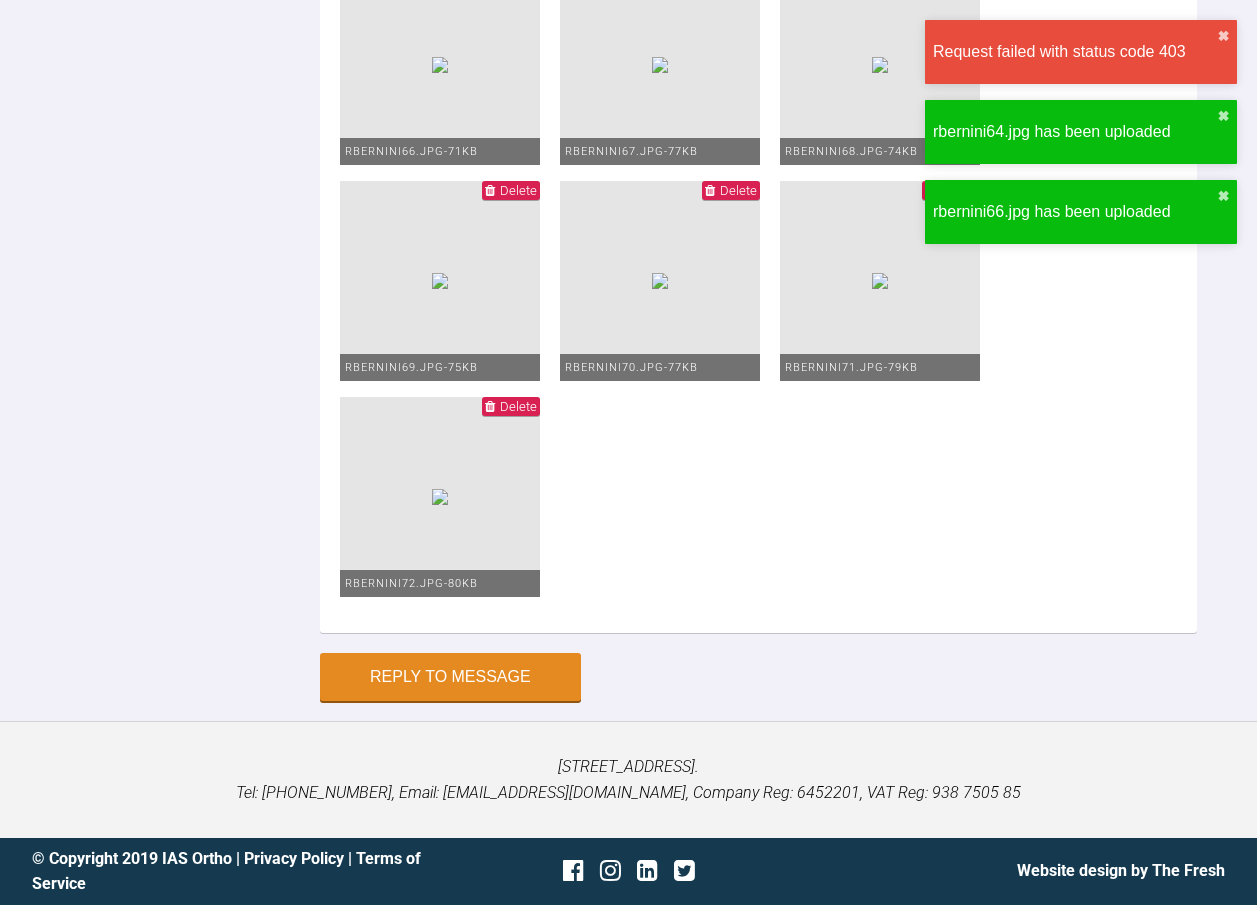 click on "Delete" at bounding box center (518, -458) 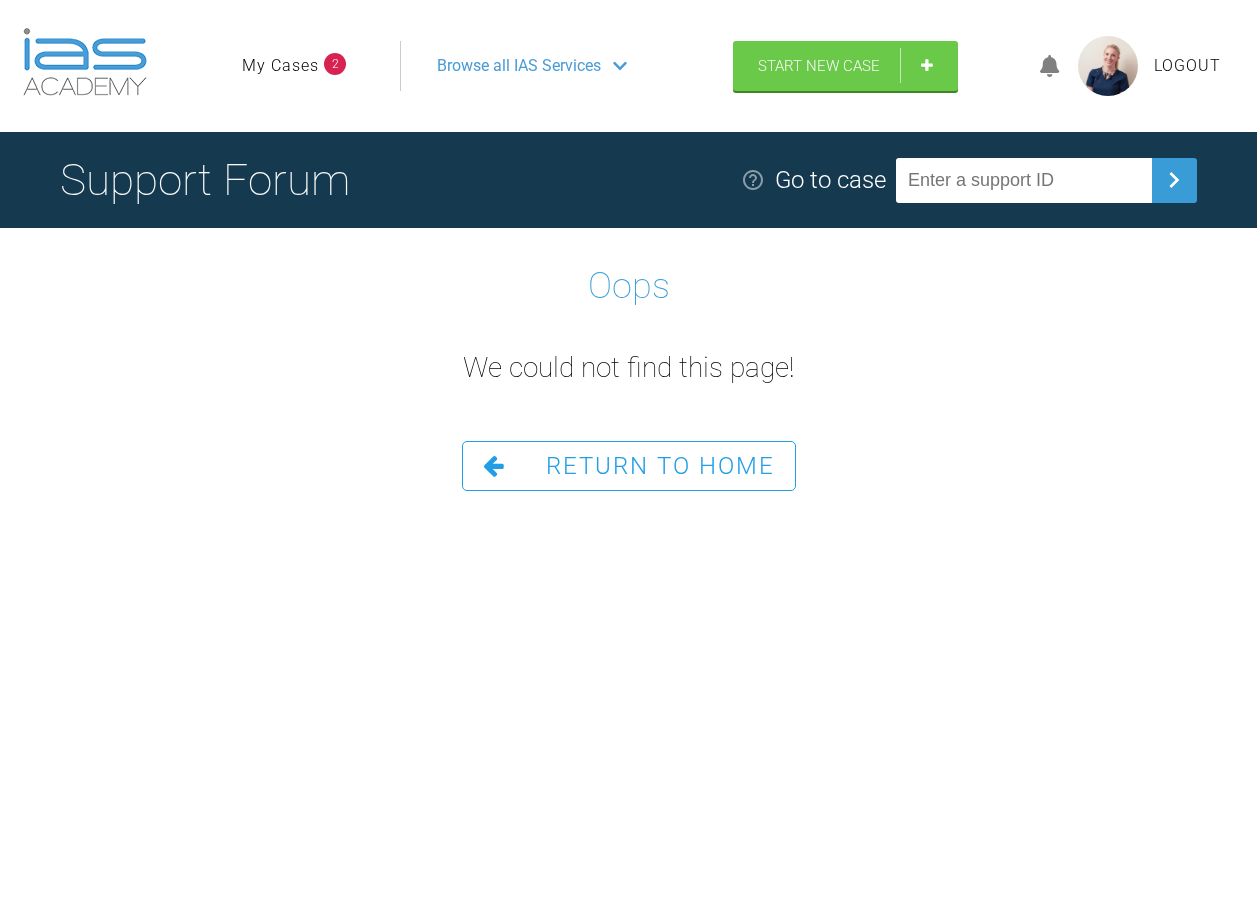scroll, scrollTop: 0, scrollLeft: 0, axis: both 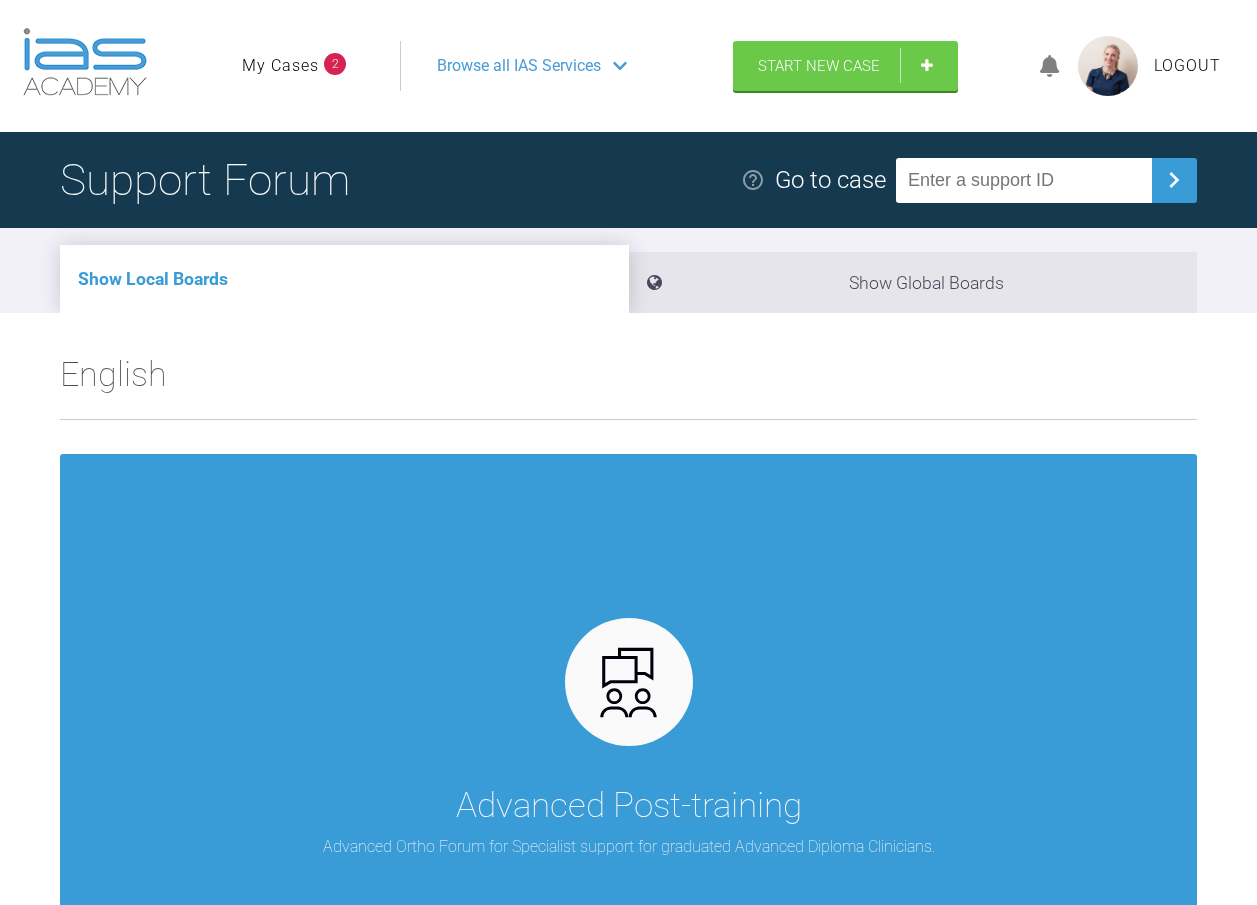 click on "Browse all IAS Services" at bounding box center (519, 66) 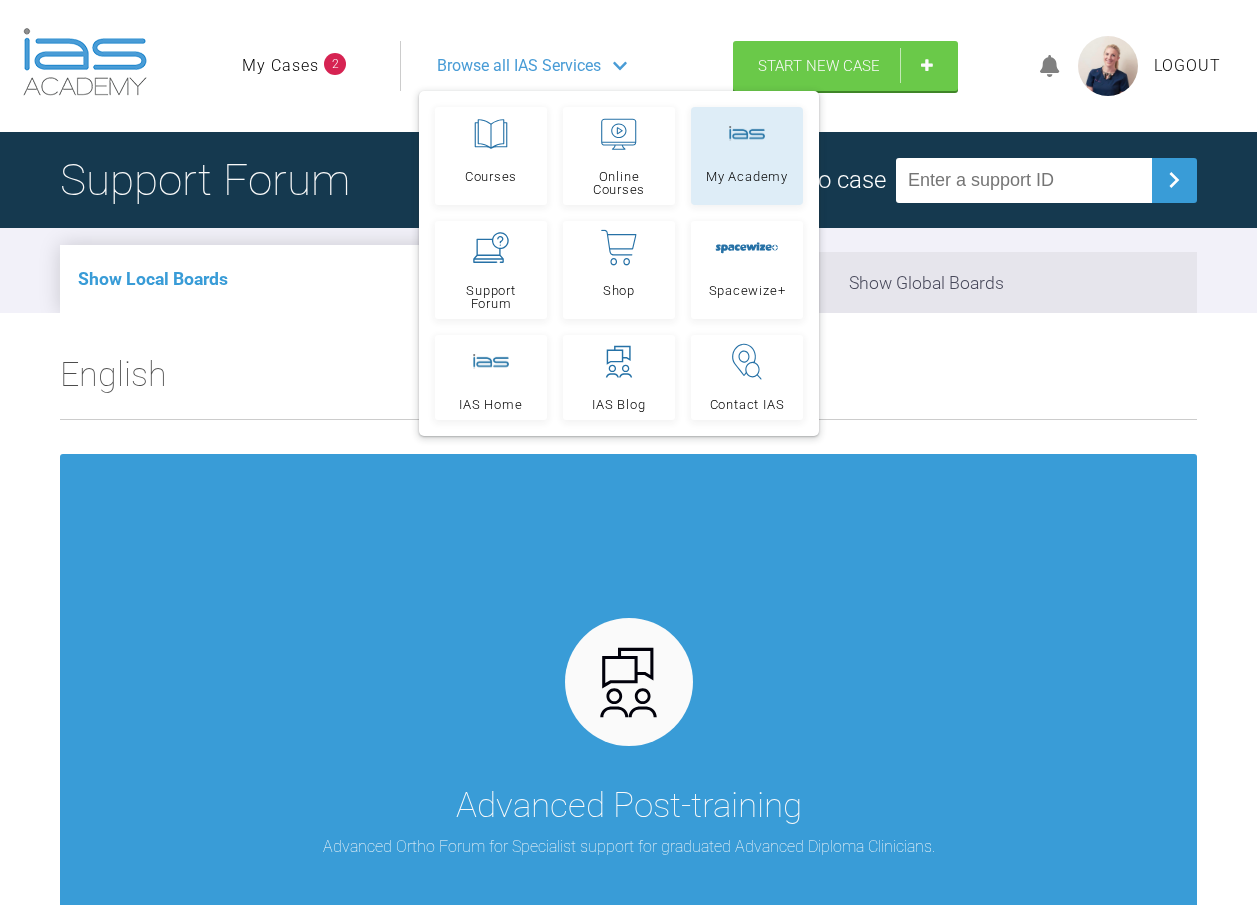 click on "My Academy" at bounding box center (747, 176) 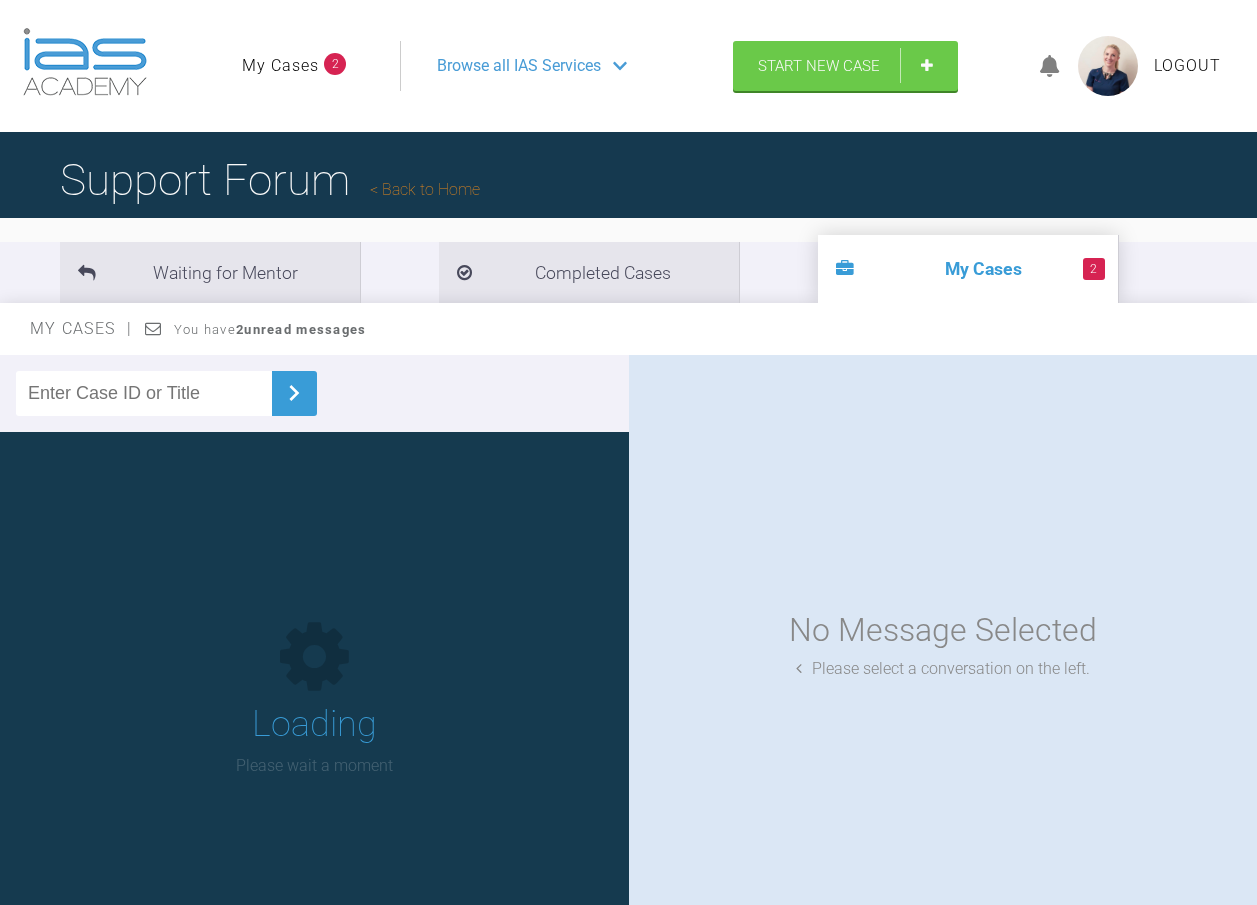 scroll, scrollTop: 0, scrollLeft: 0, axis: both 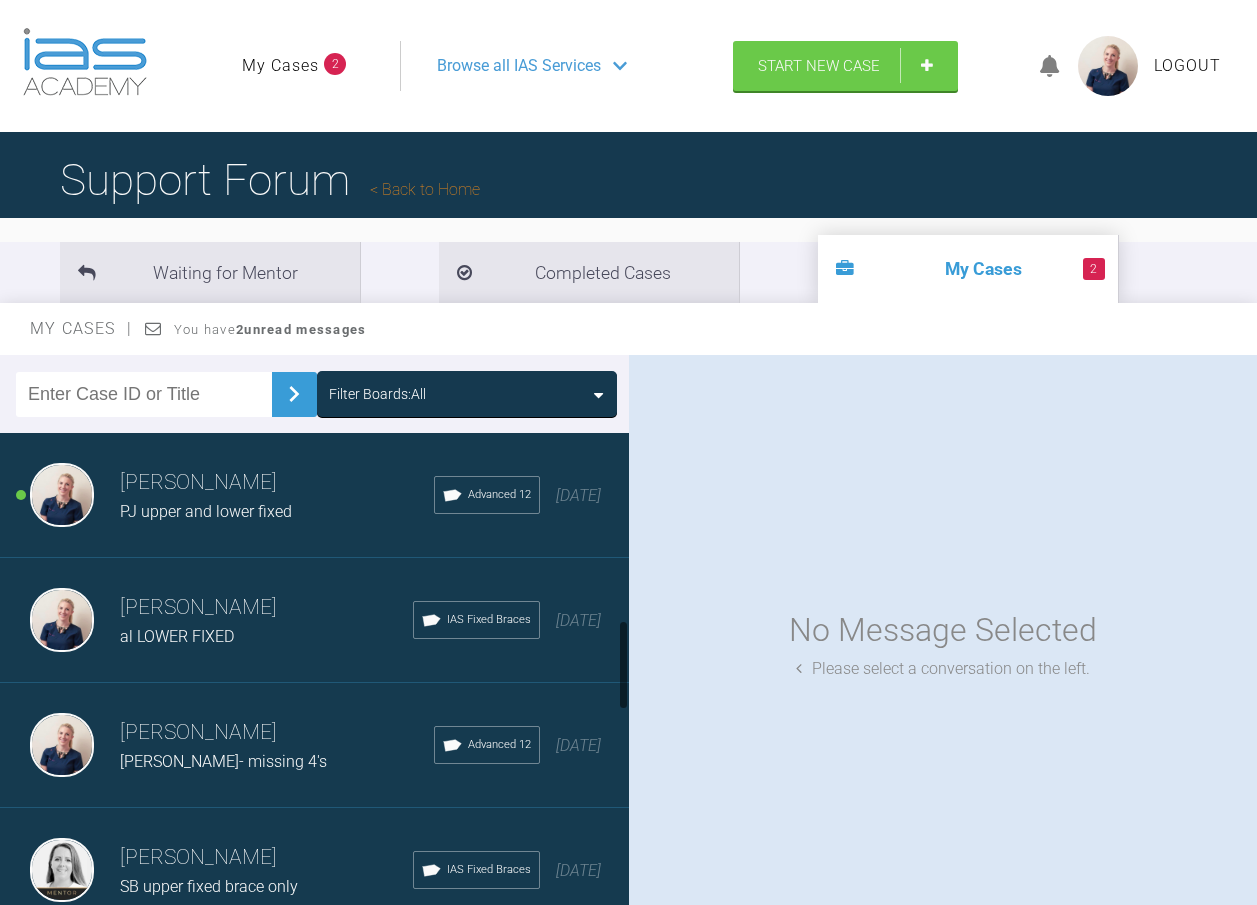 click on "Filter Boards:  All" at bounding box center [467, 394] 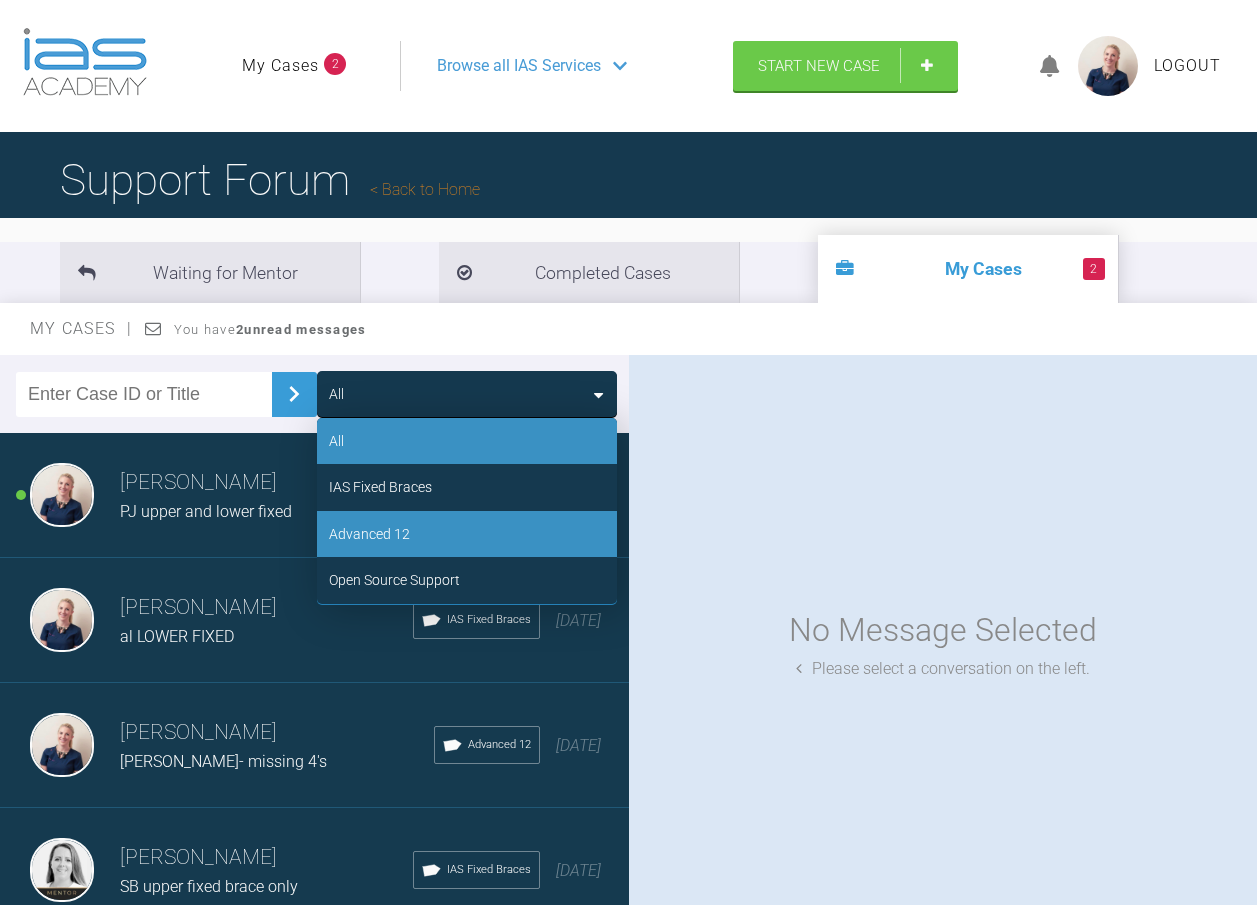 click on "Advanced 12" at bounding box center (467, 534) 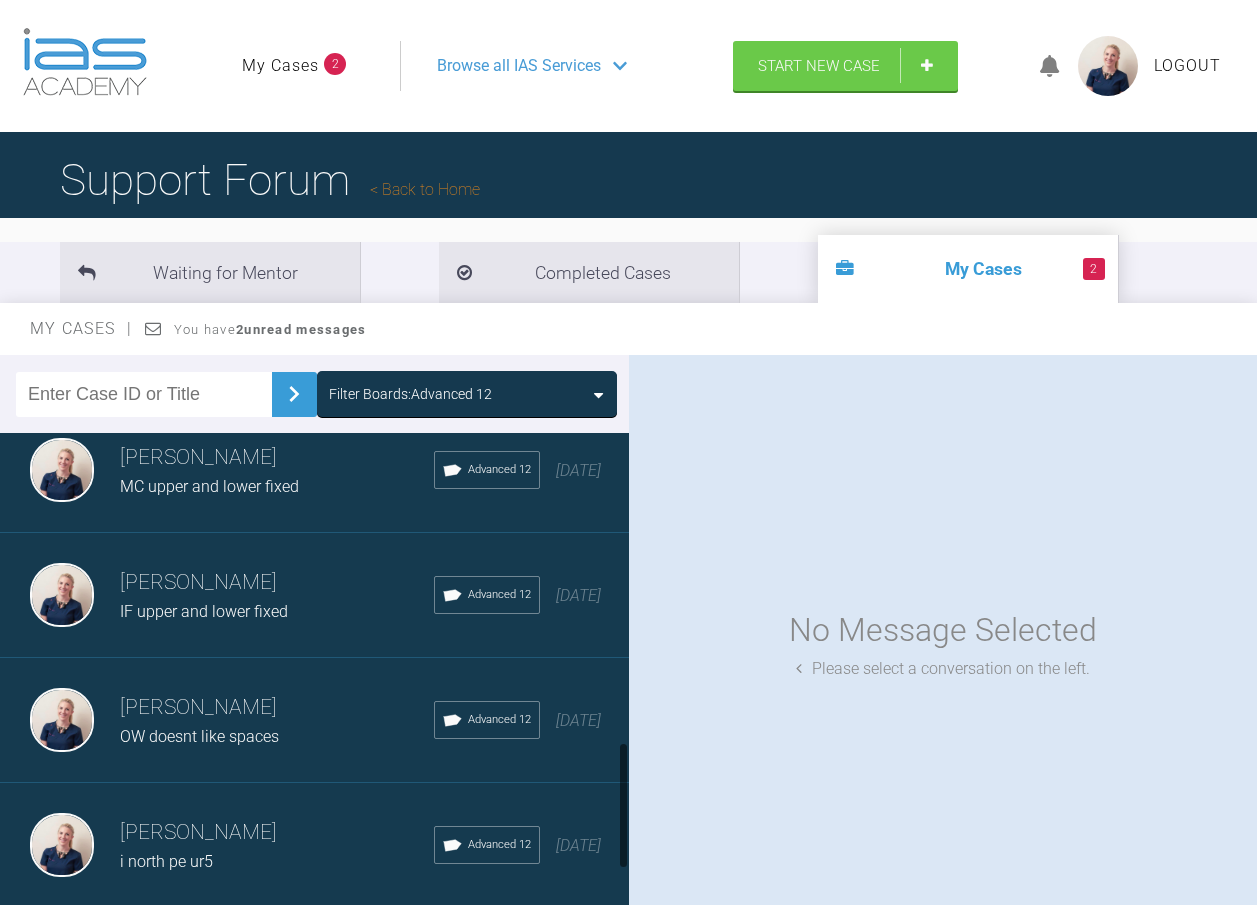 scroll, scrollTop: 1331, scrollLeft: 0, axis: vertical 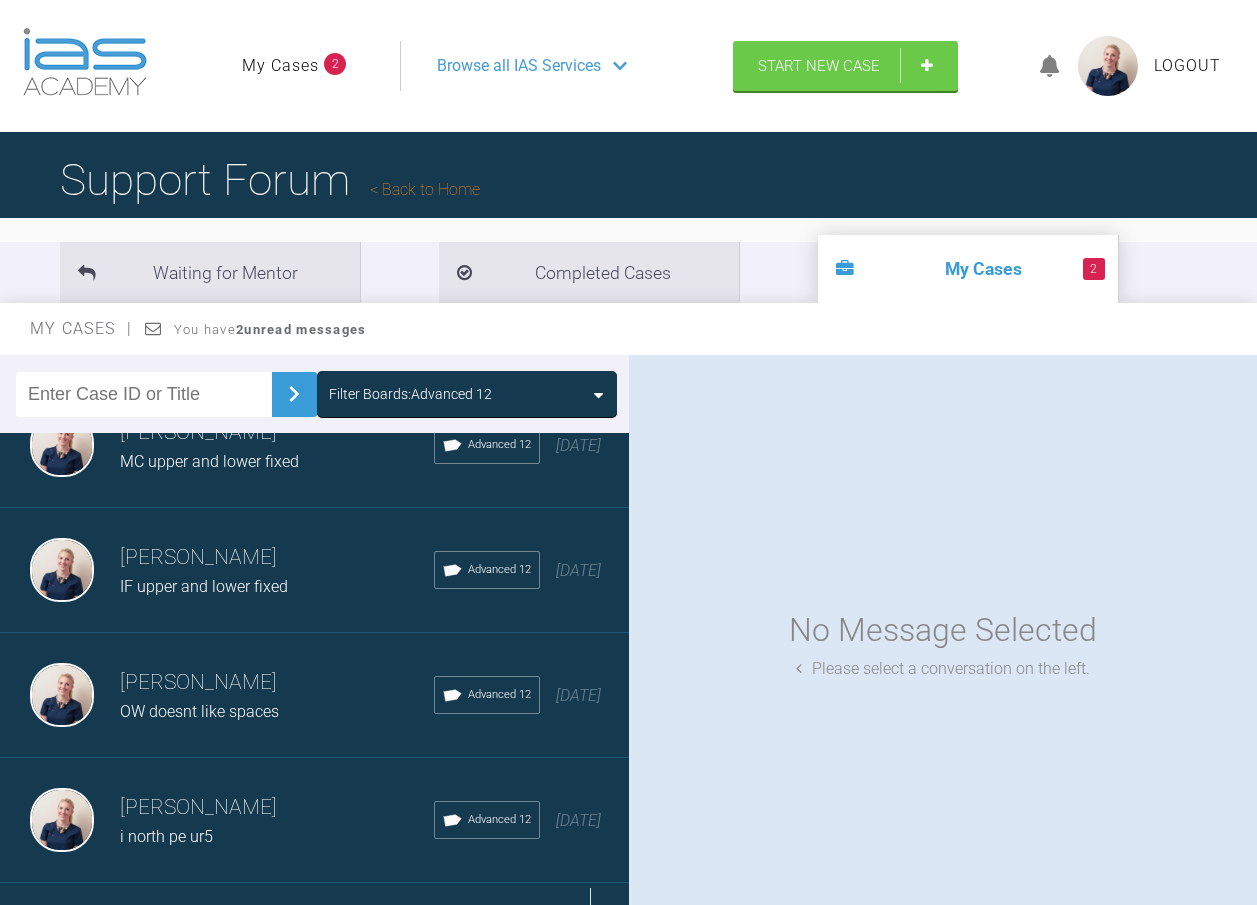 click on "Load more" at bounding box center [322, 914] 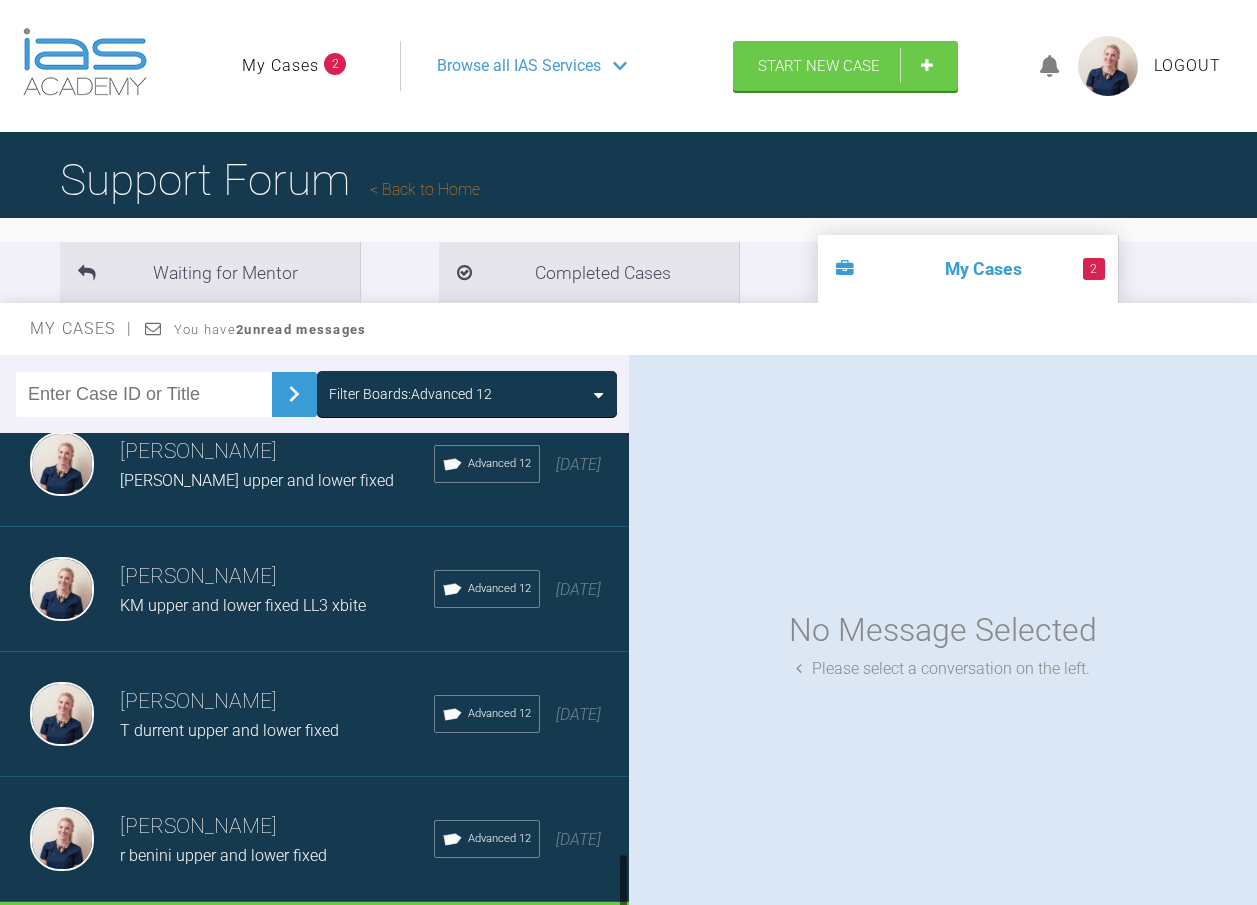 scroll, scrollTop: 3331, scrollLeft: 0, axis: vertical 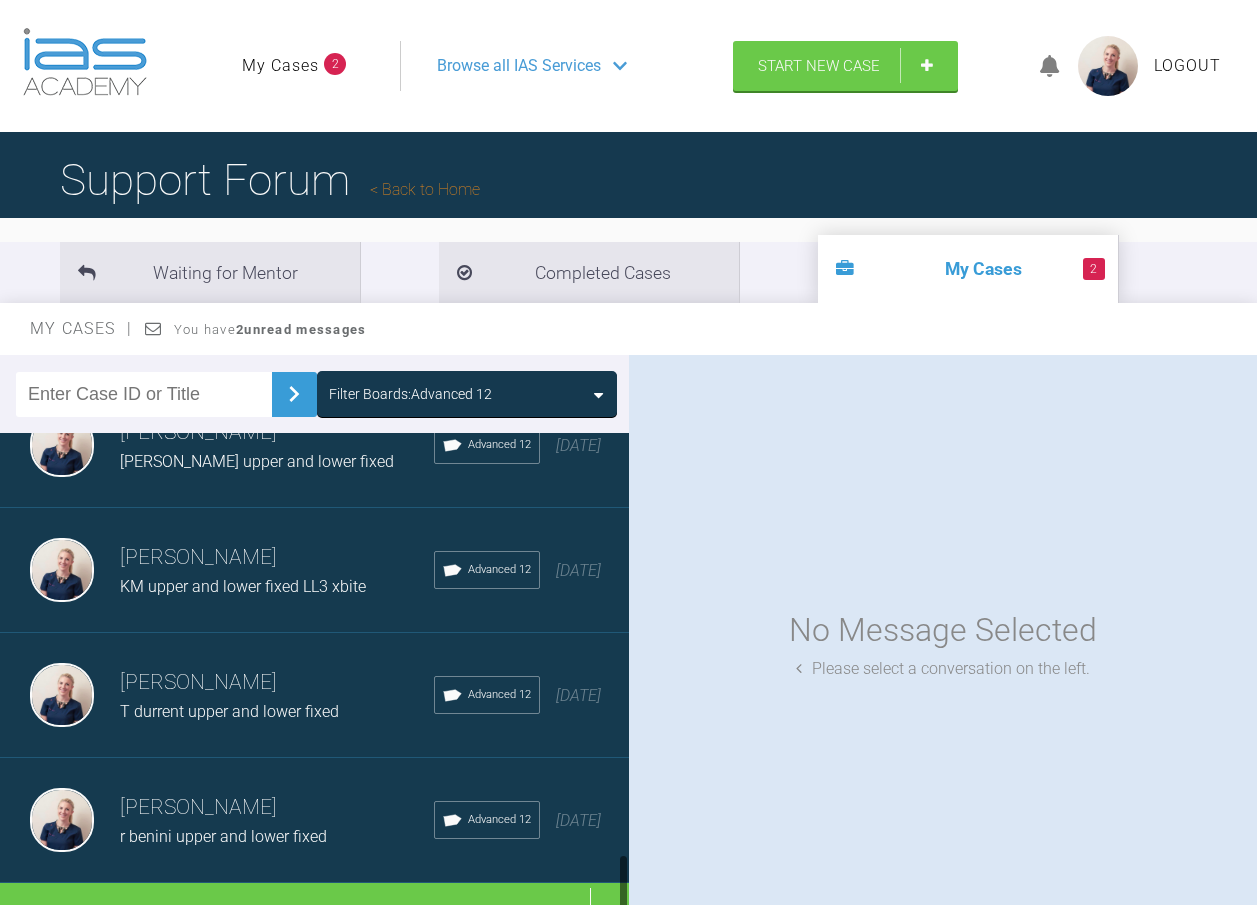 click on "r benini upper and lower fixed" at bounding box center (277, 837) 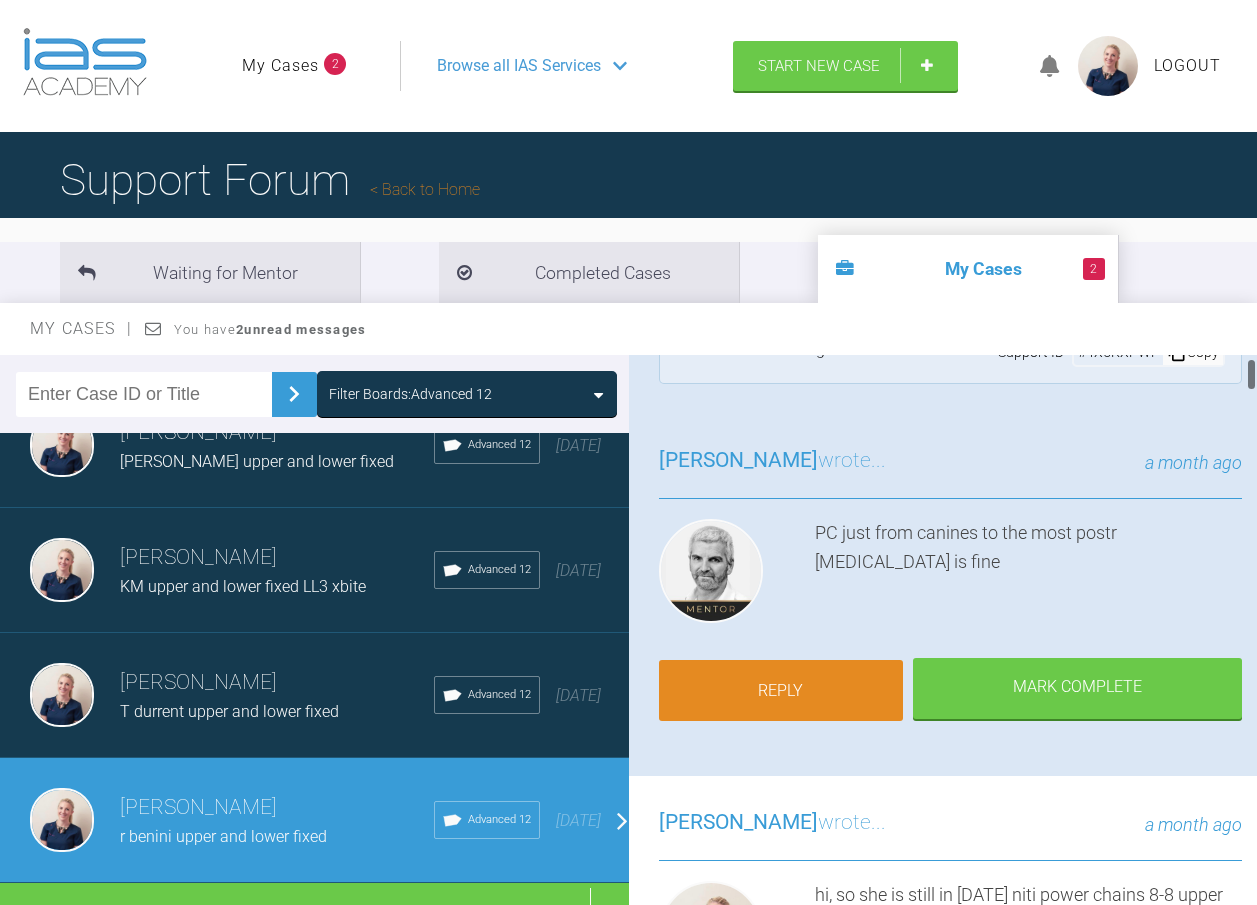 scroll, scrollTop: 100, scrollLeft: 0, axis: vertical 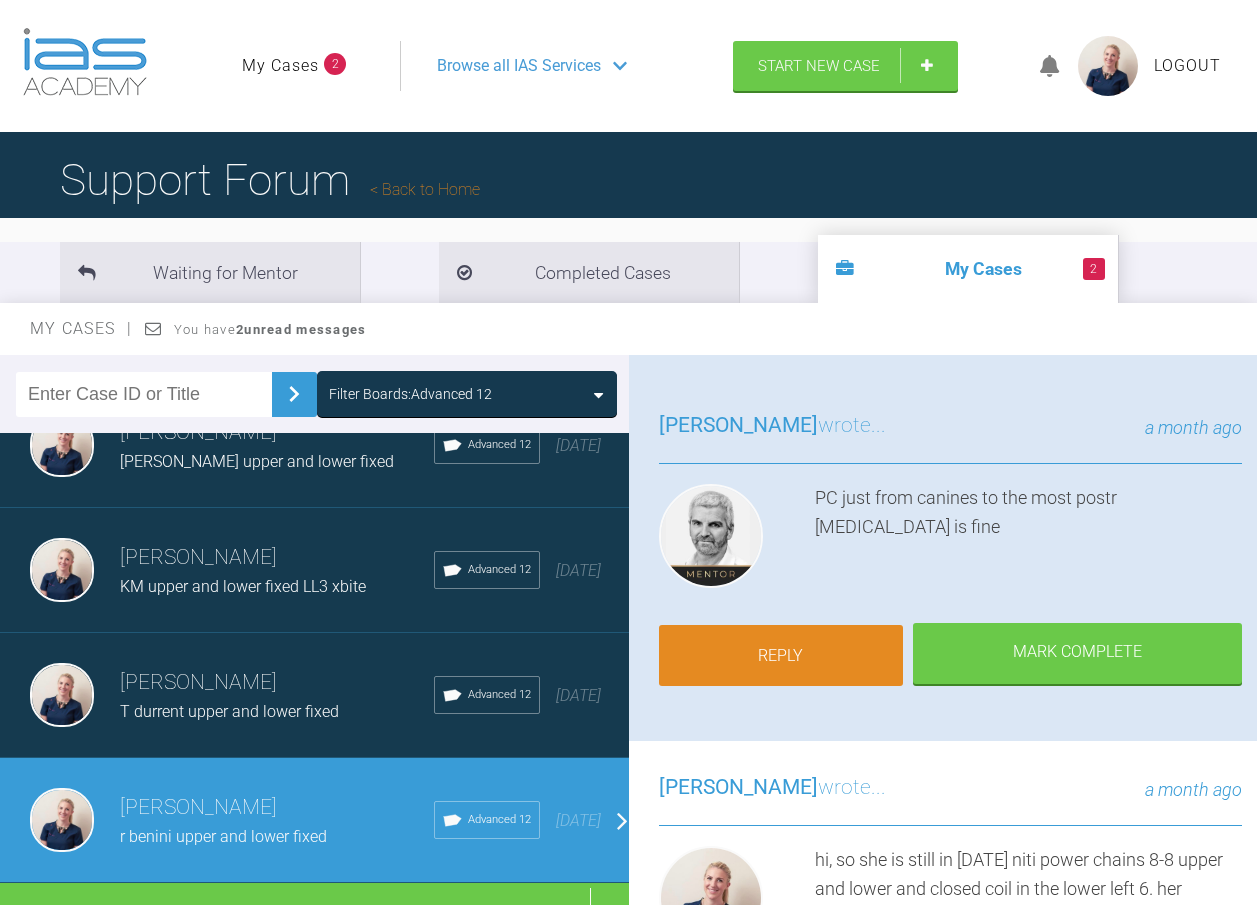 click on "Reply" at bounding box center (781, 656) 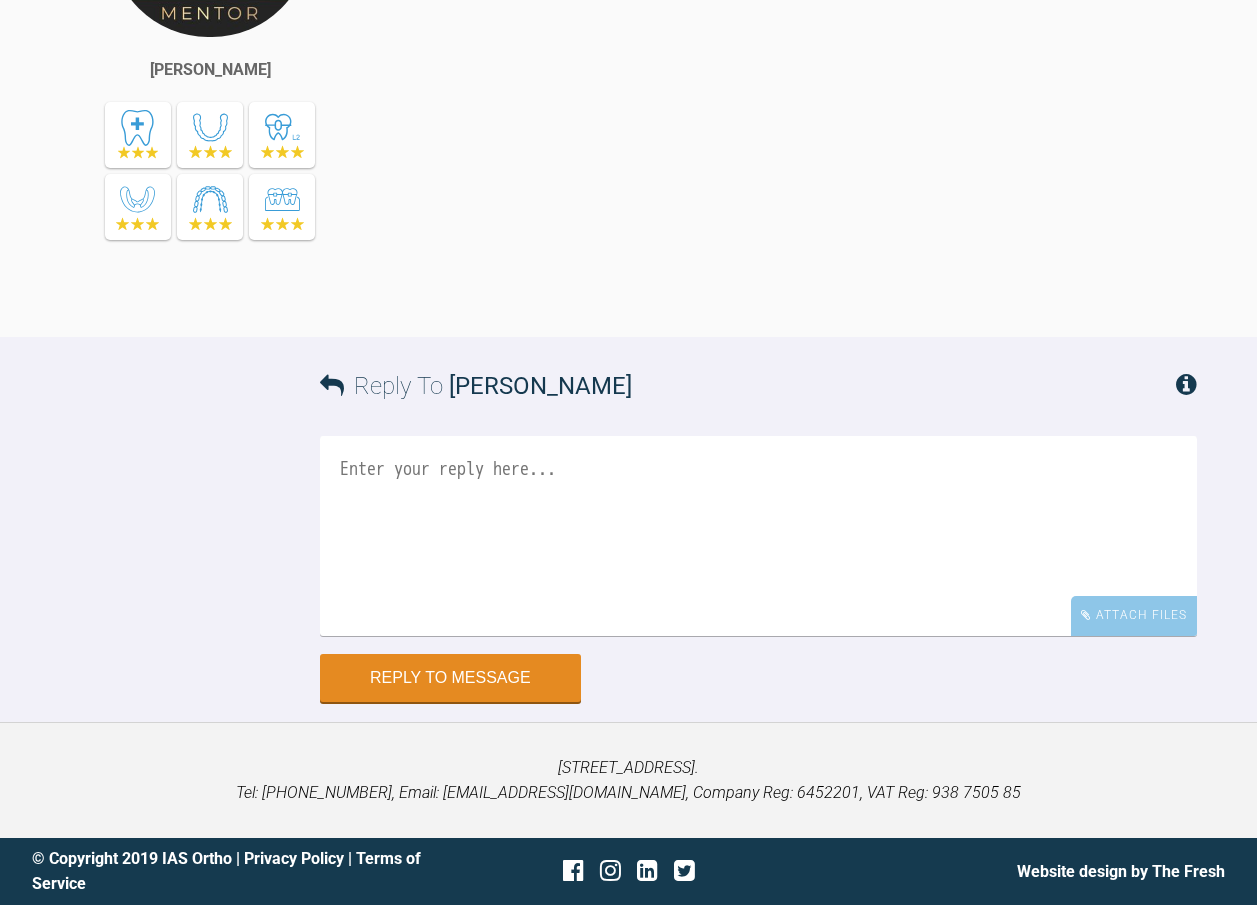 scroll, scrollTop: 20855, scrollLeft: 0, axis: vertical 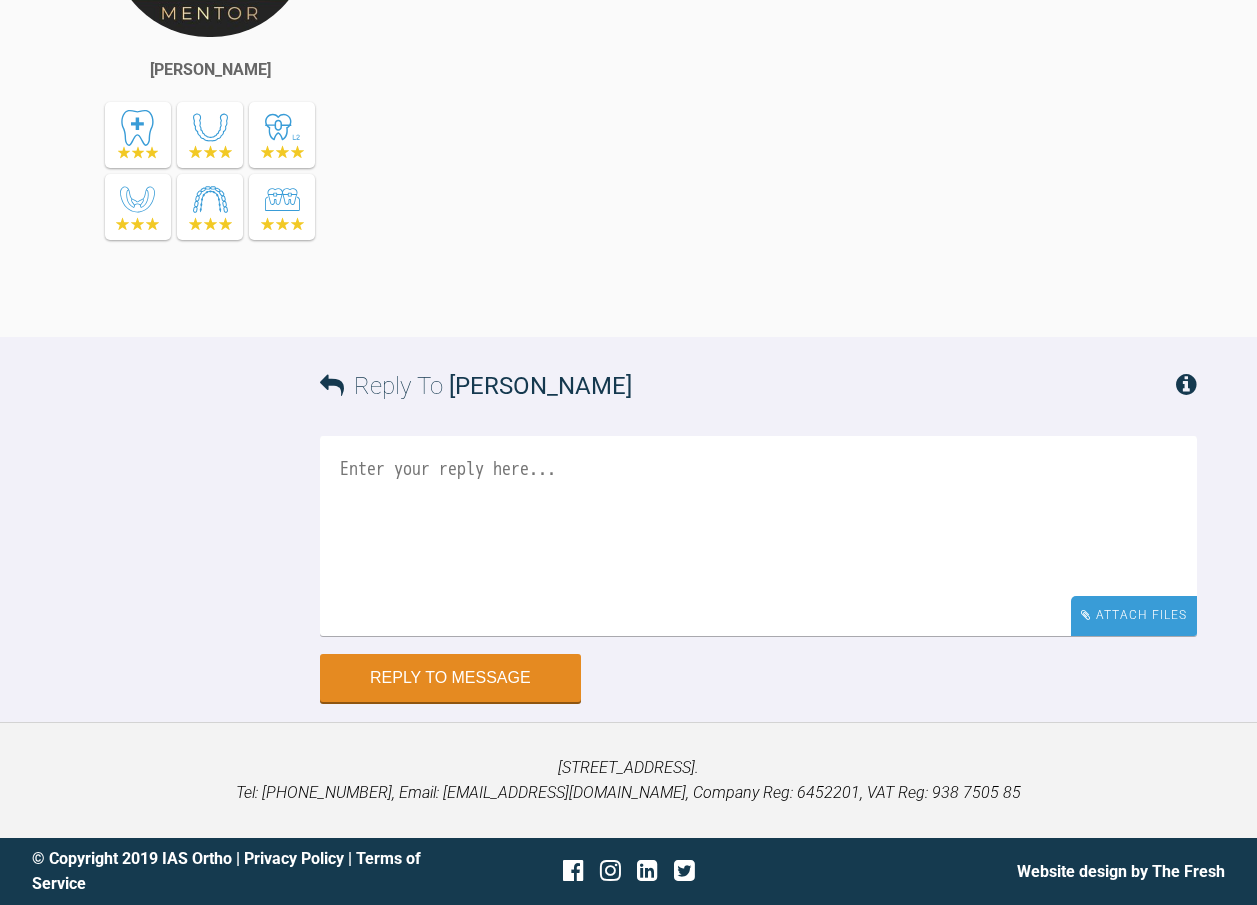 click on "Attach Files" at bounding box center [1134, 615] 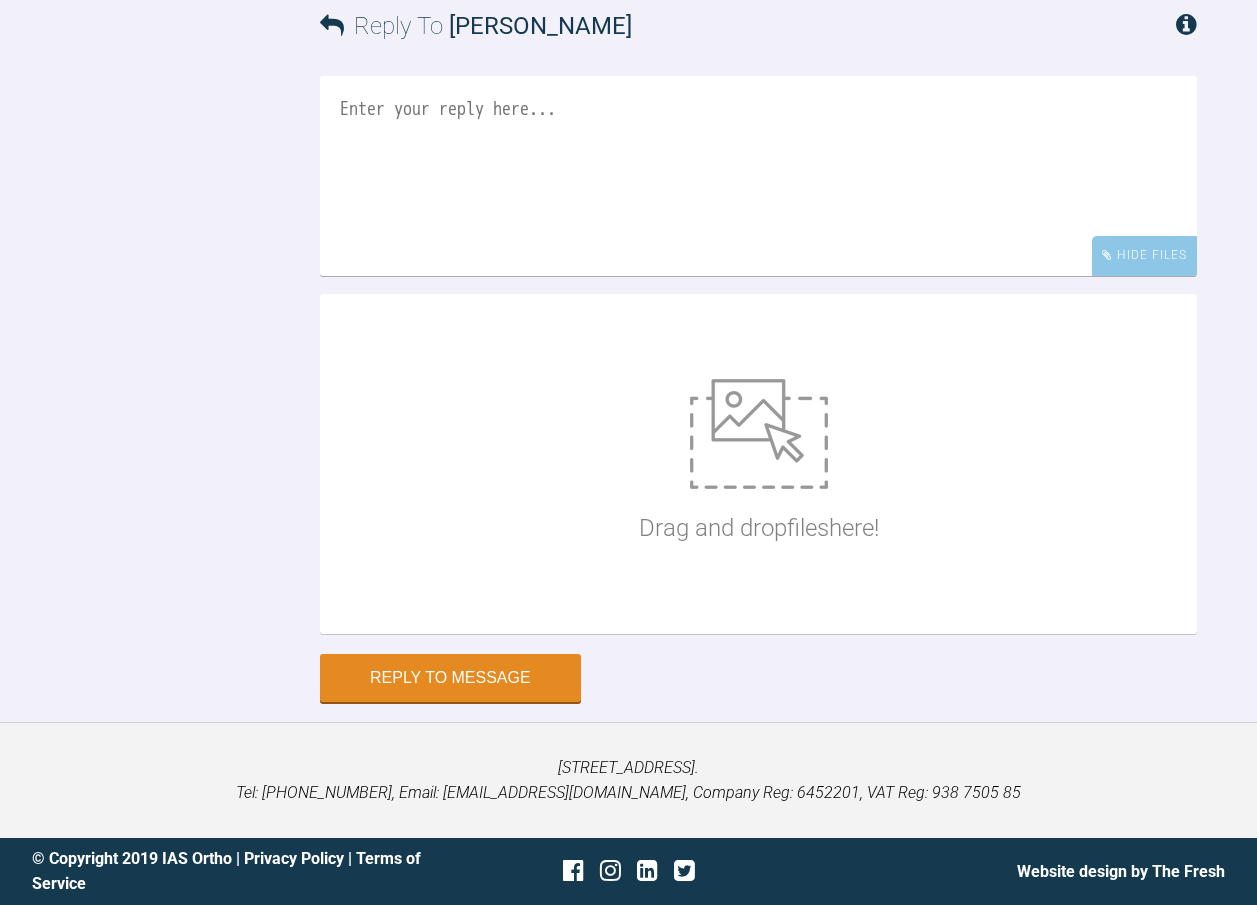 scroll, scrollTop: 21155, scrollLeft: 0, axis: vertical 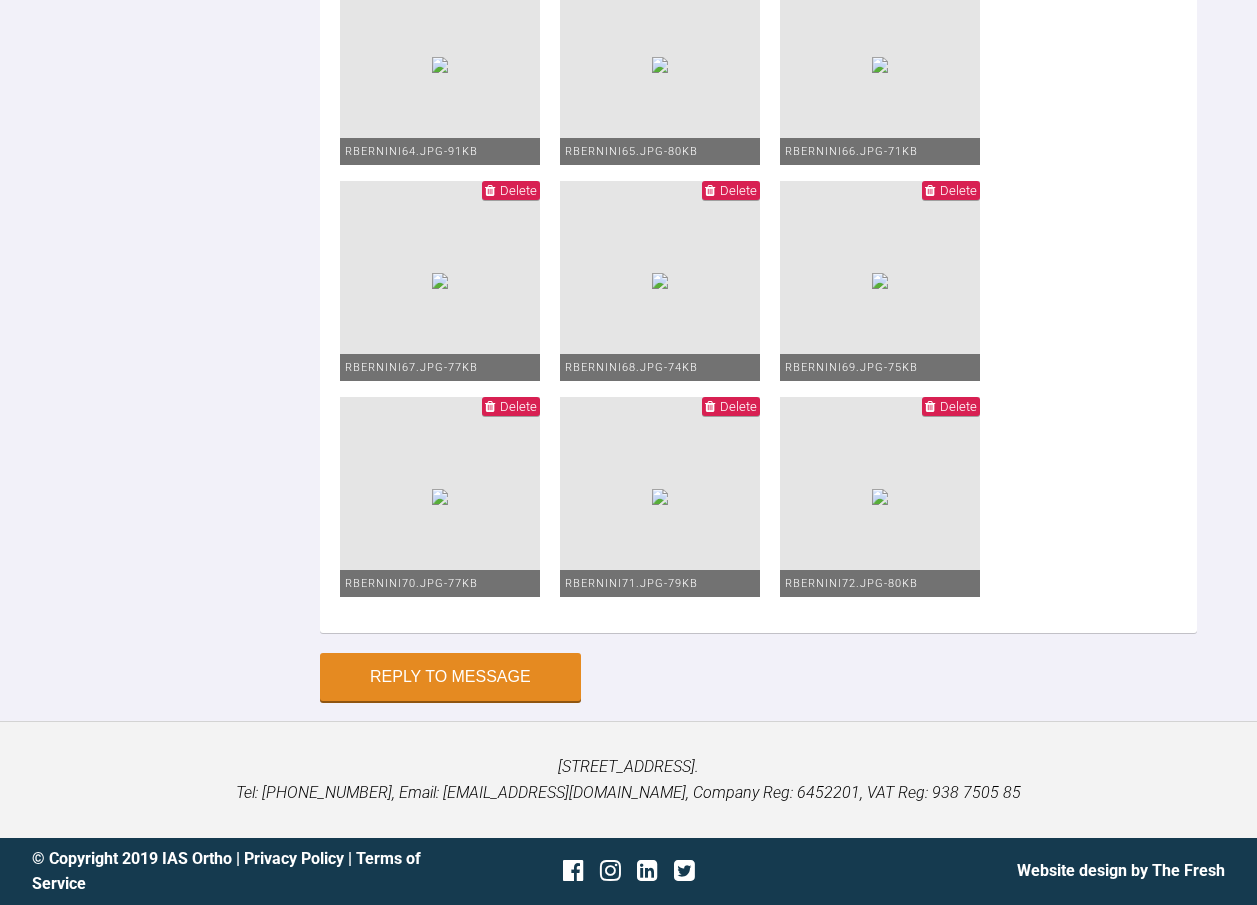 click on "Drag and drop  files  here!" at bounding box center (759, -177) 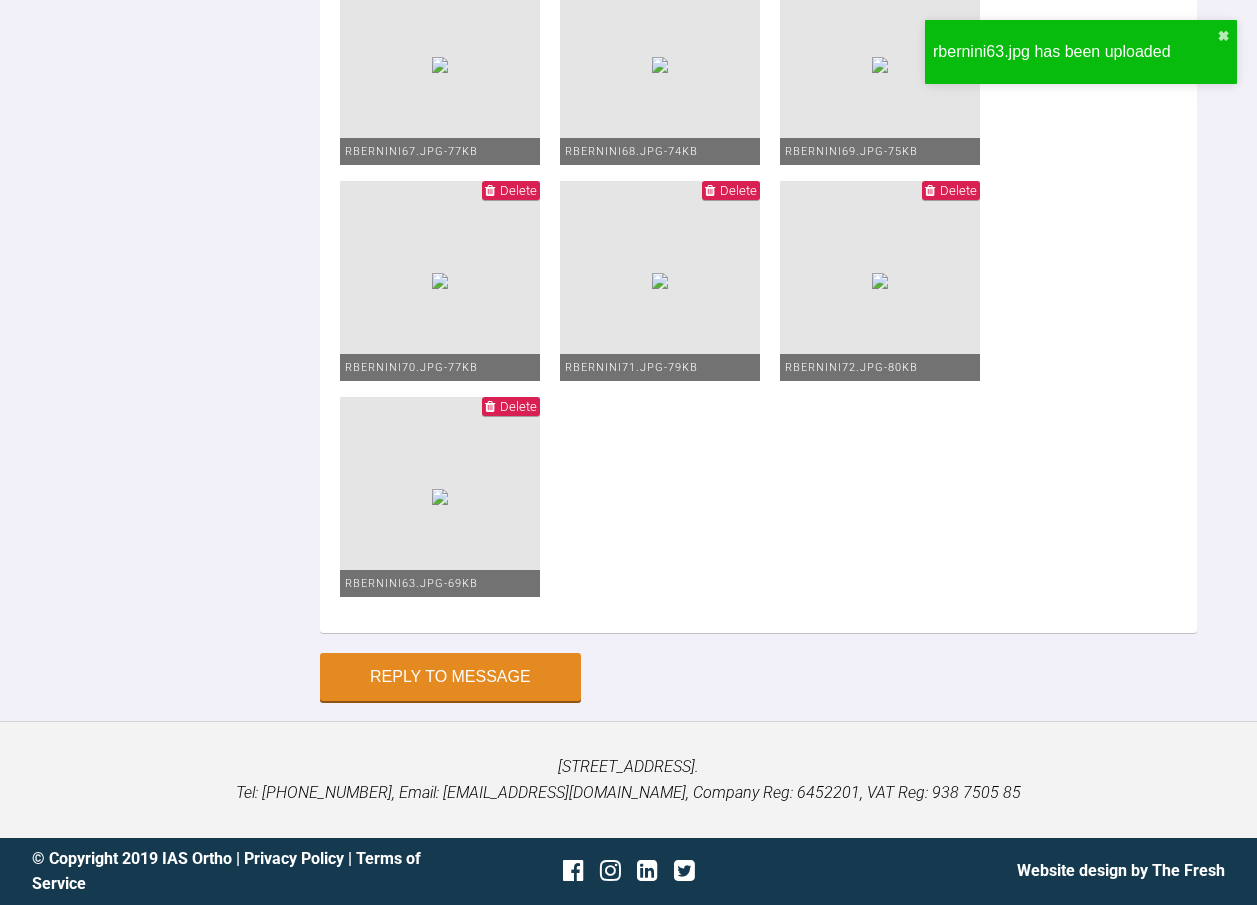 scroll, scrollTop: 20922, scrollLeft: 0, axis: vertical 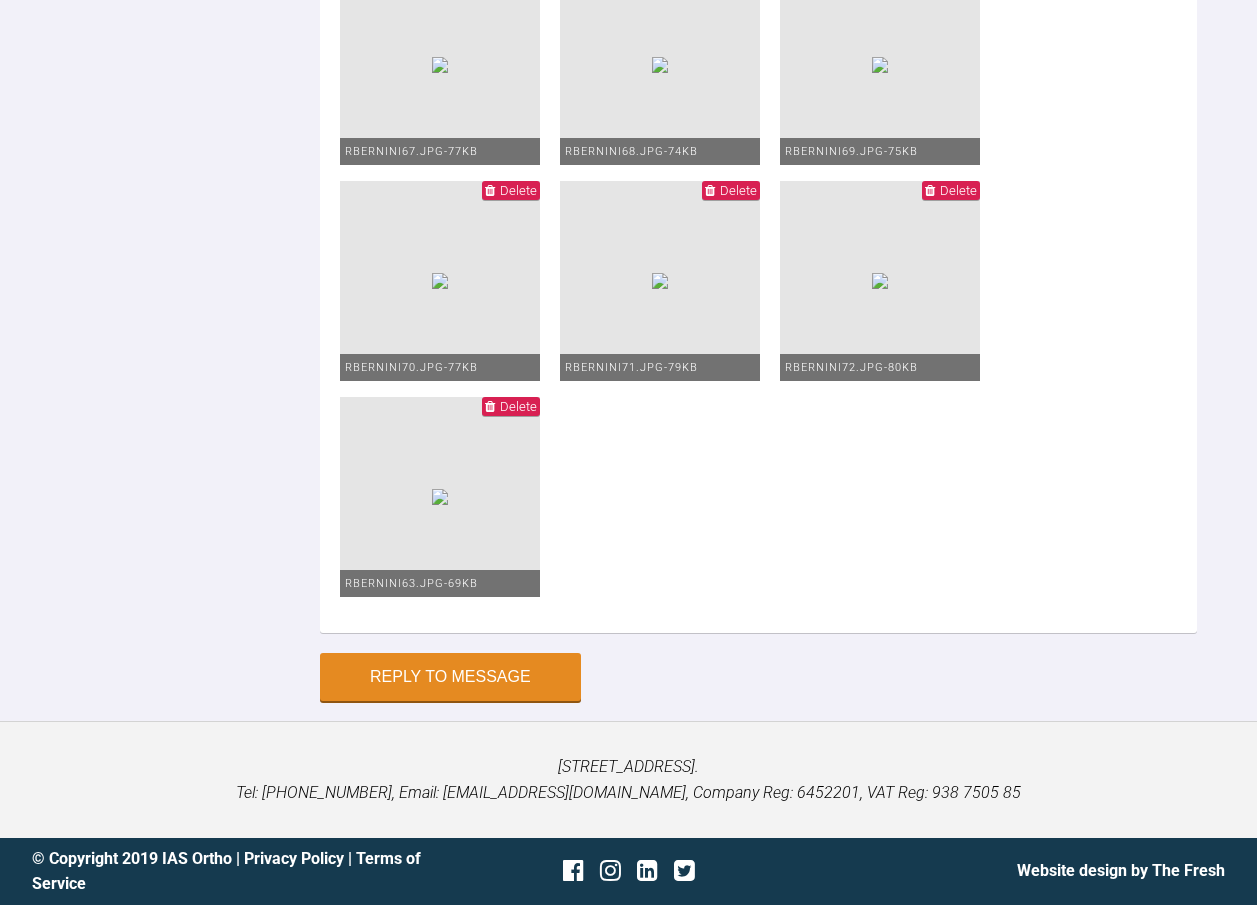 drag, startPoint x: 544, startPoint y: 401, endPoint x: 498, endPoint y: 401, distance: 46 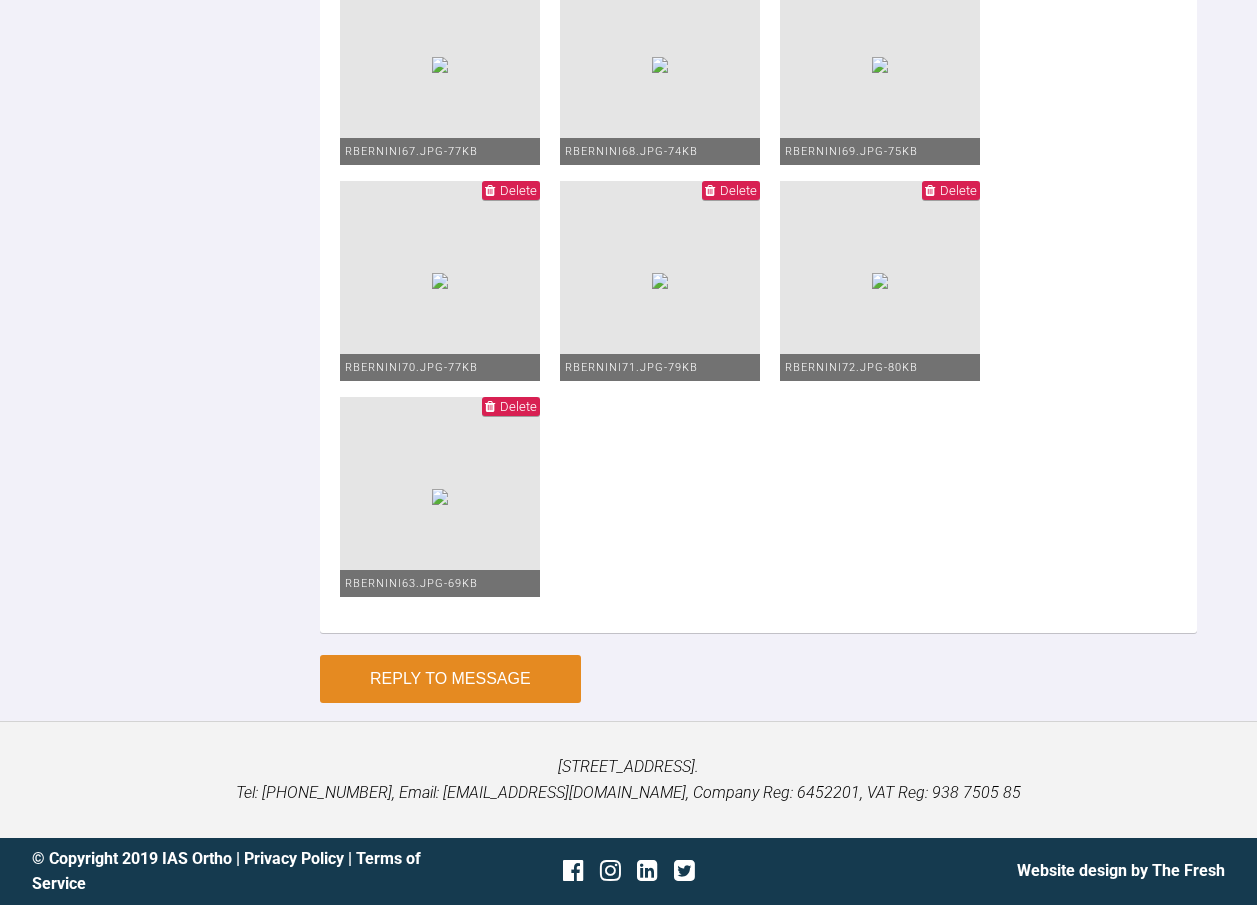 type on "upper and lower 19-25 niti
power chains 3-8 all quadrants
the 8-7 gaps are still loose to floss - so ill see what thy look like next time!" 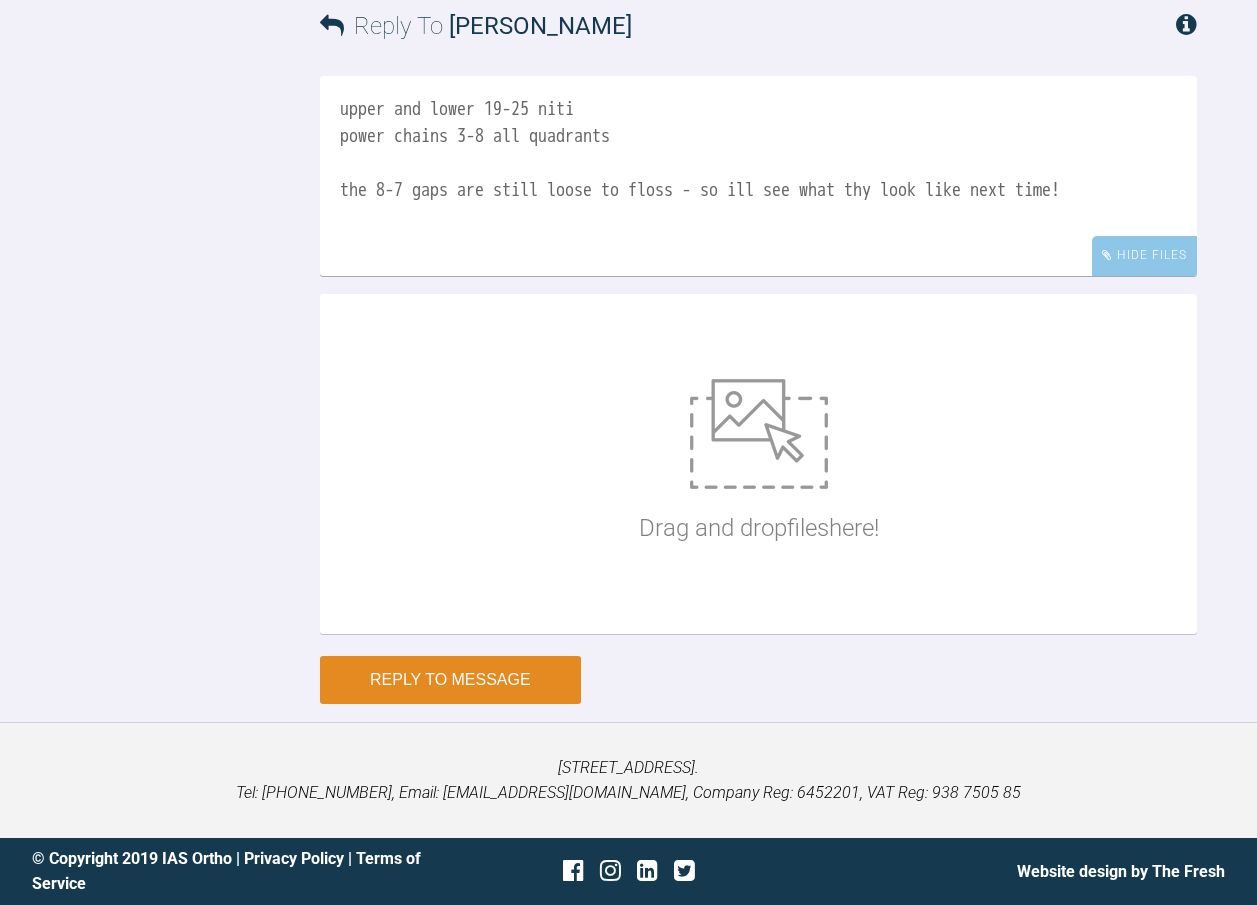 type 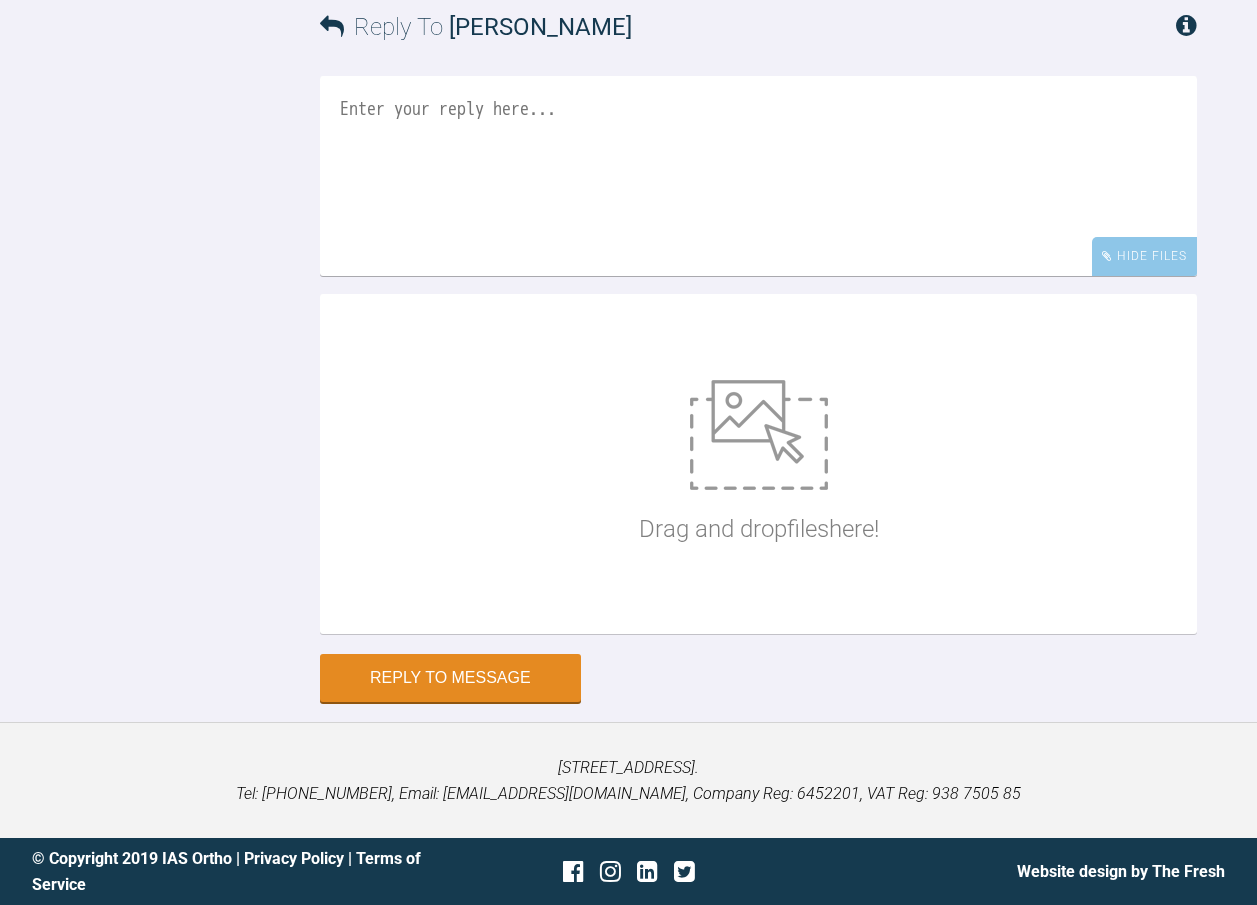 scroll, scrollTop: 21224, scrollLeft: 0, axis: vertical 